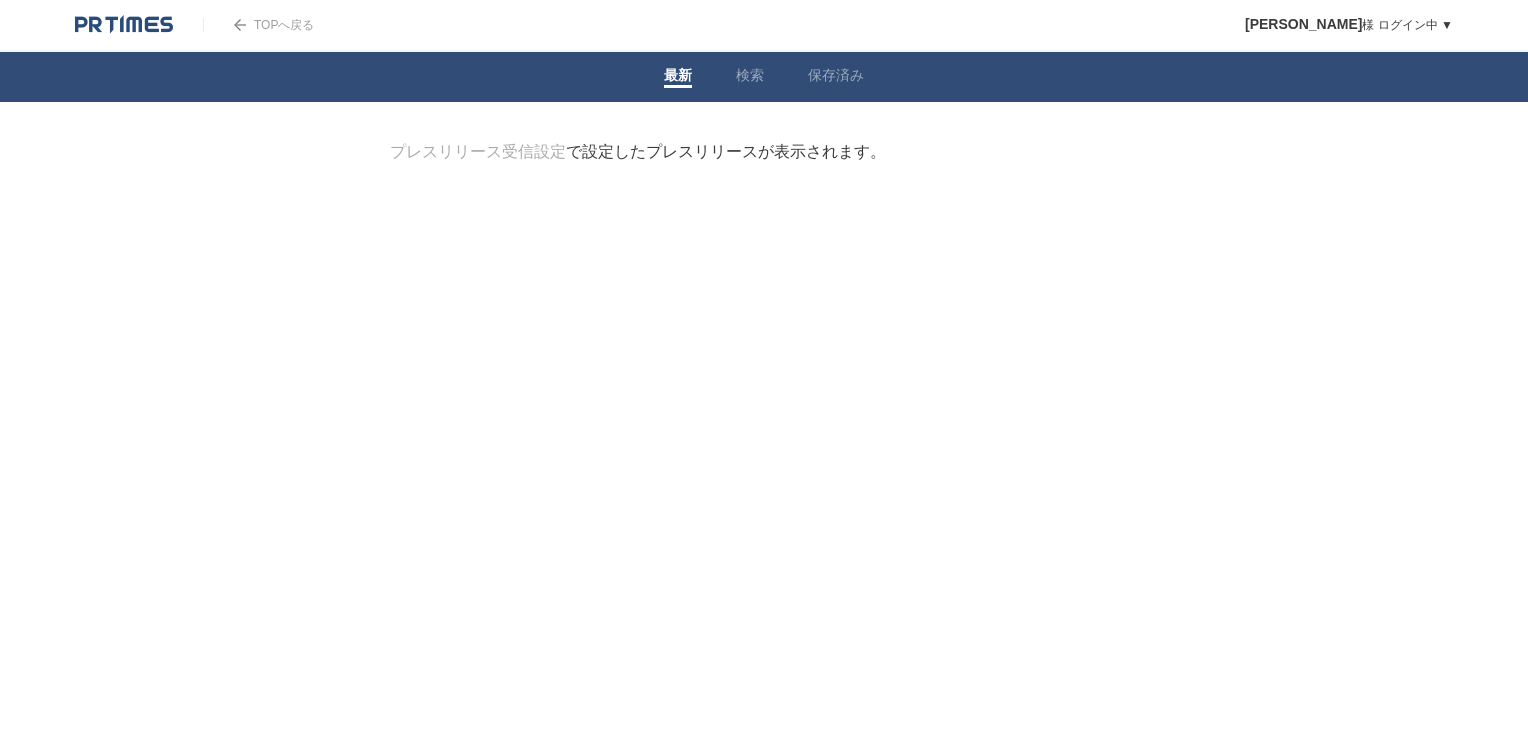 scroll, scrollTop: 0, scrollLeft: 0, axis: both 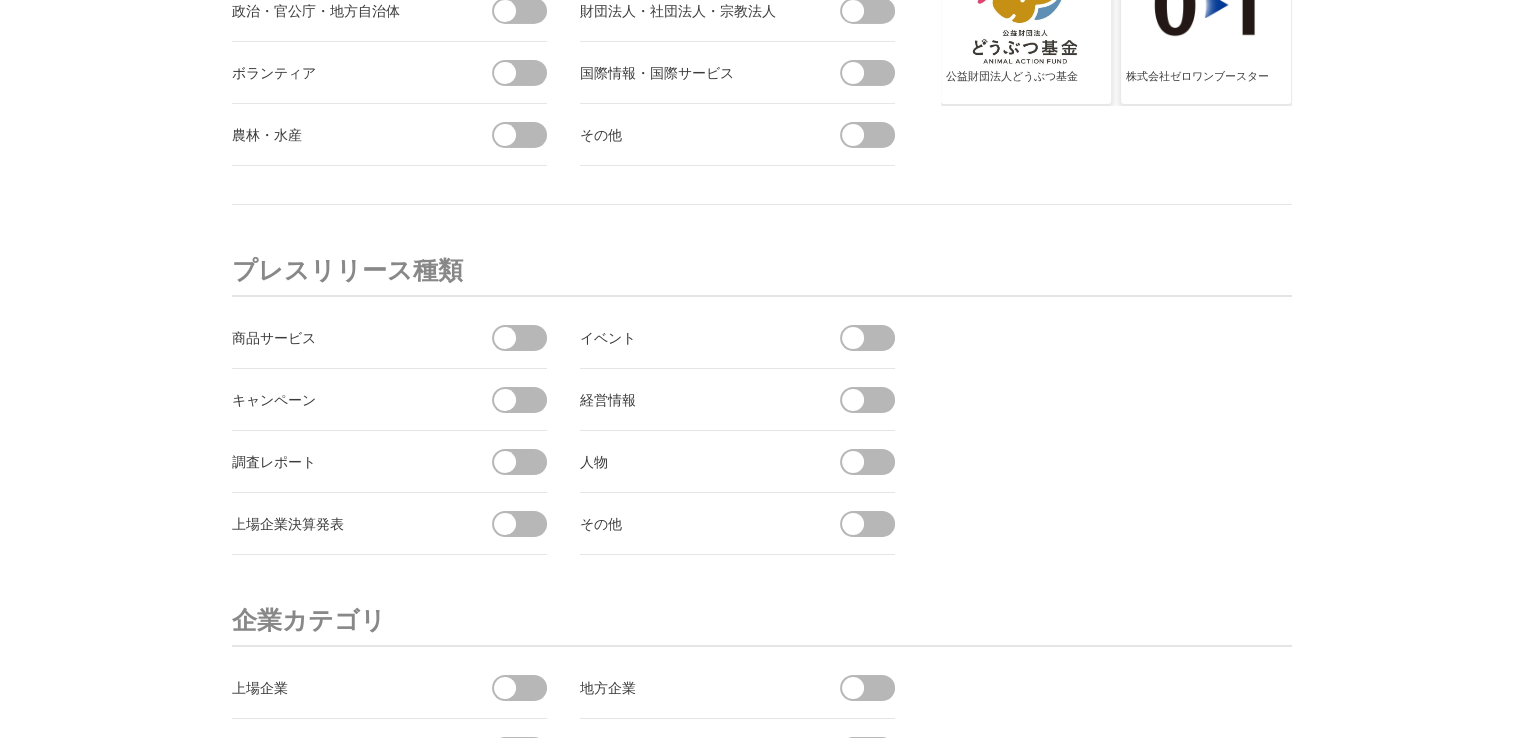 click at bounding box center (526, 338) 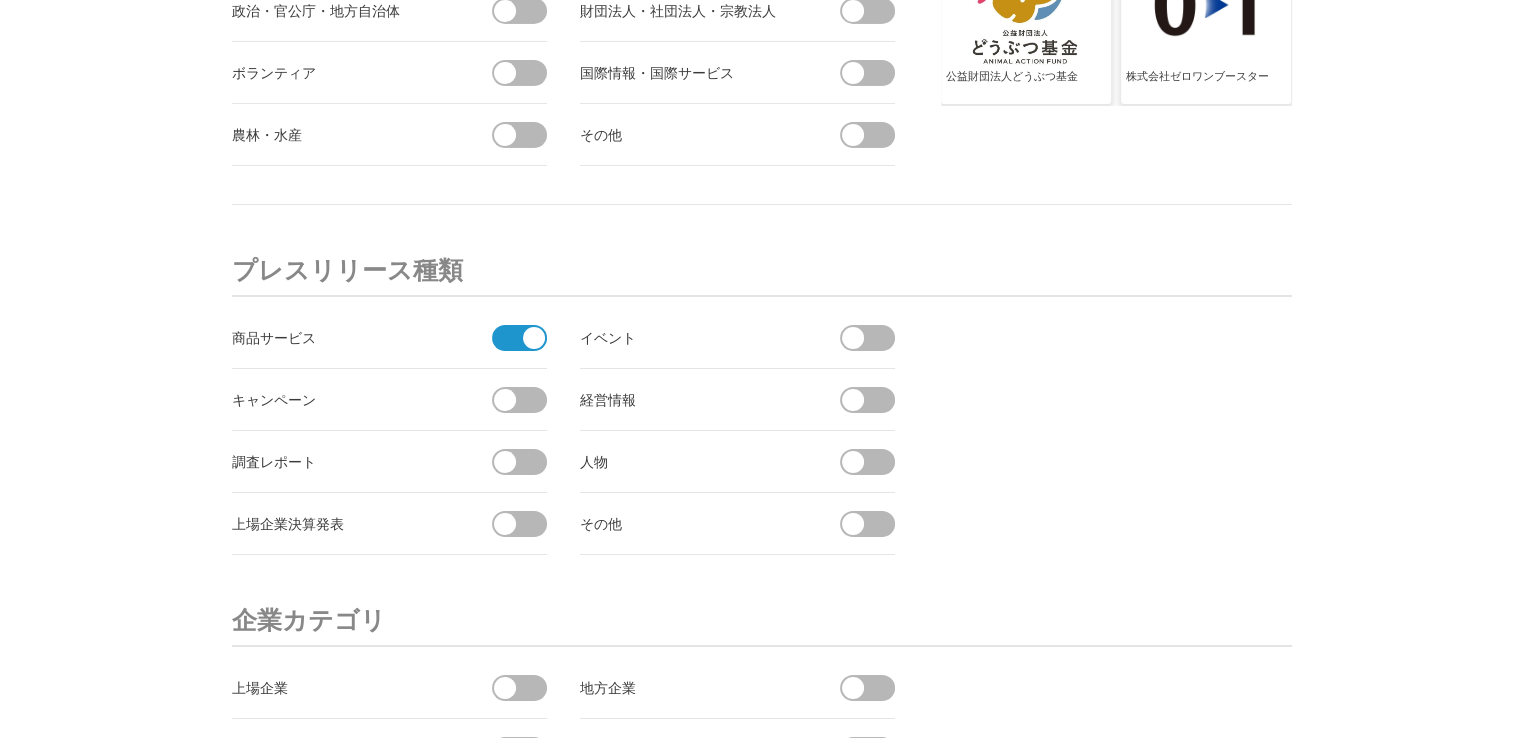 click at bounding box center [513, 338] 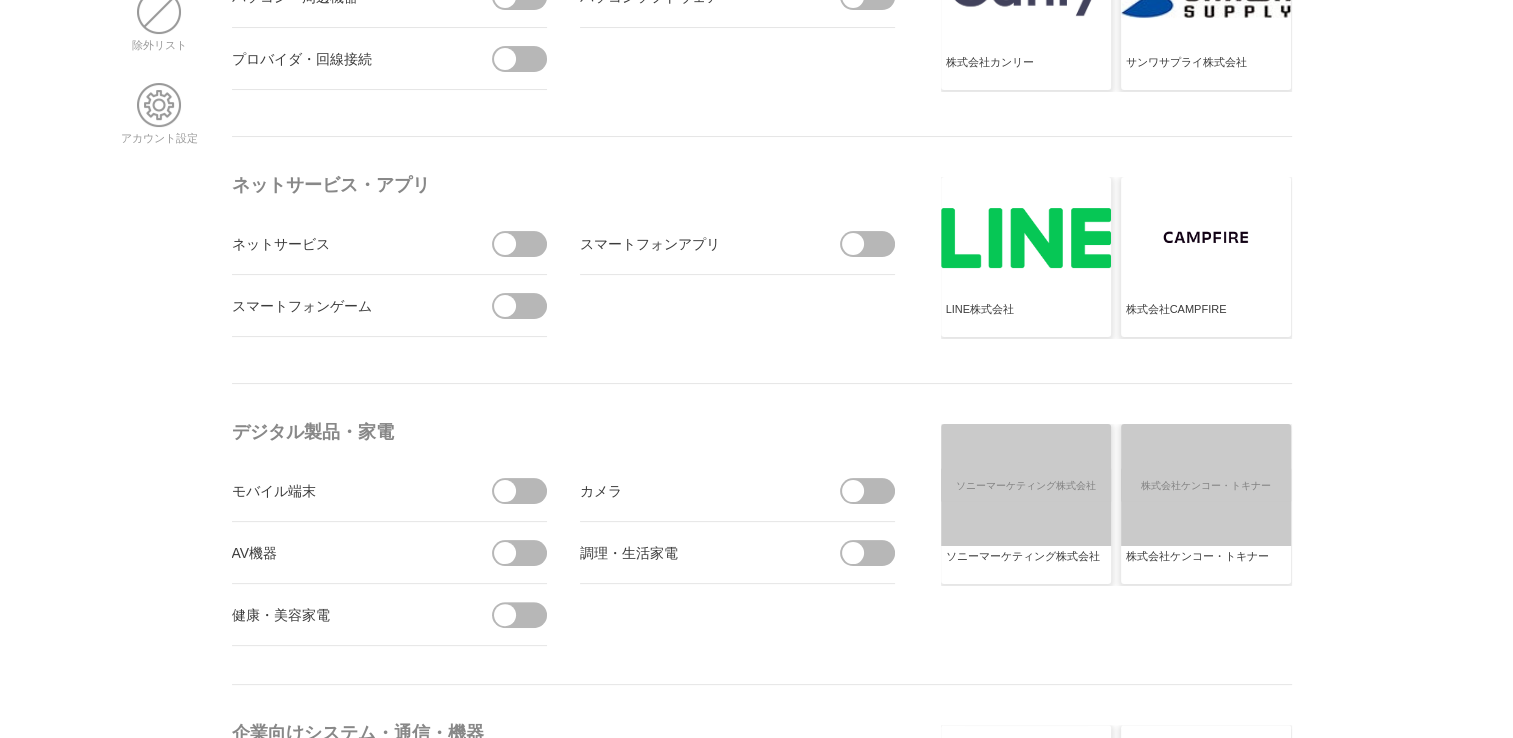 scroll, scrollTop: 4824, scrollLeft: 0, axis: vertical 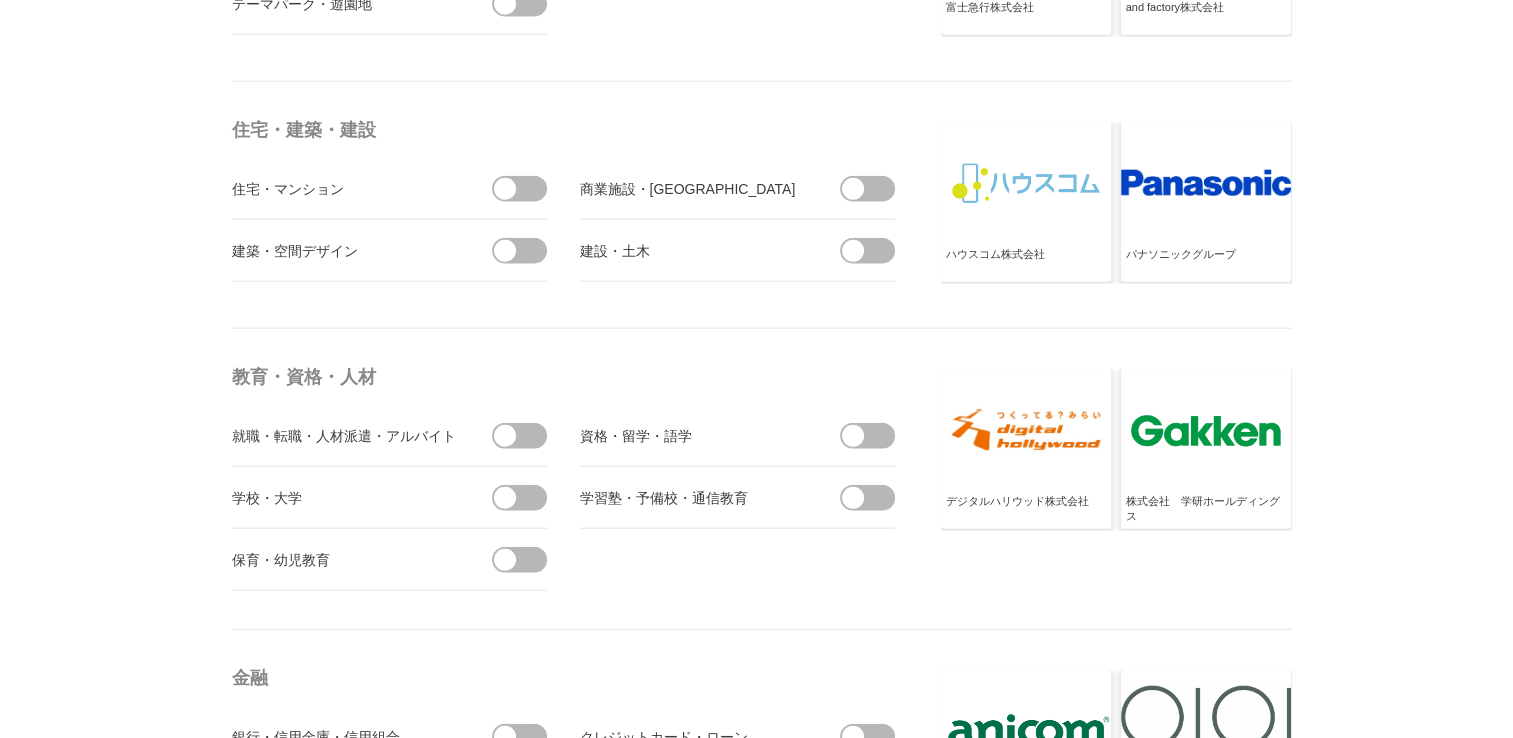 click at bounding box center [505, 436] 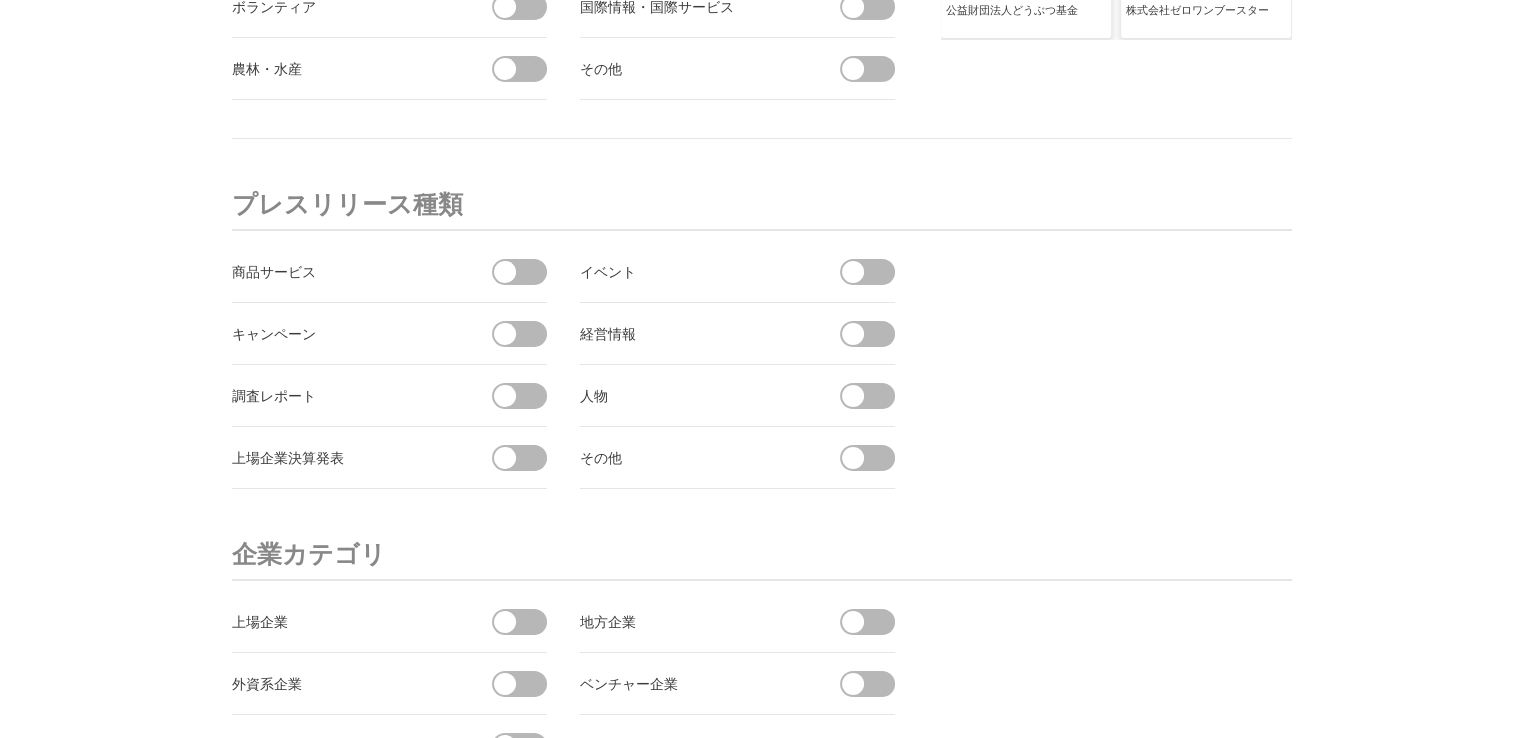 scroll, scrollTop: 7604, scrollLeft: 0, axis: vertical 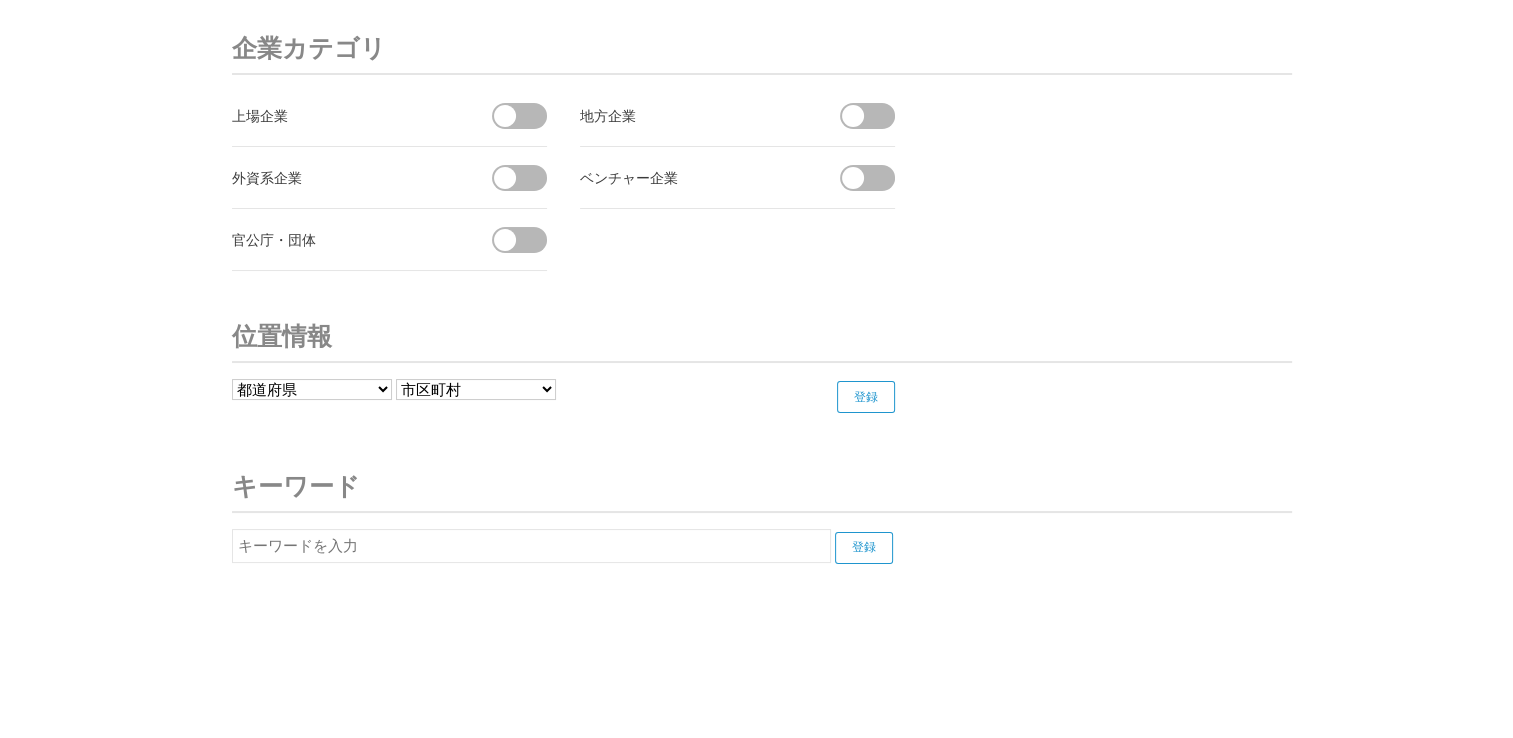 drag, startPoint x: 344, startPoint y: 553, endPoint x: 377, endPoint y: 532, distance: 39.115215 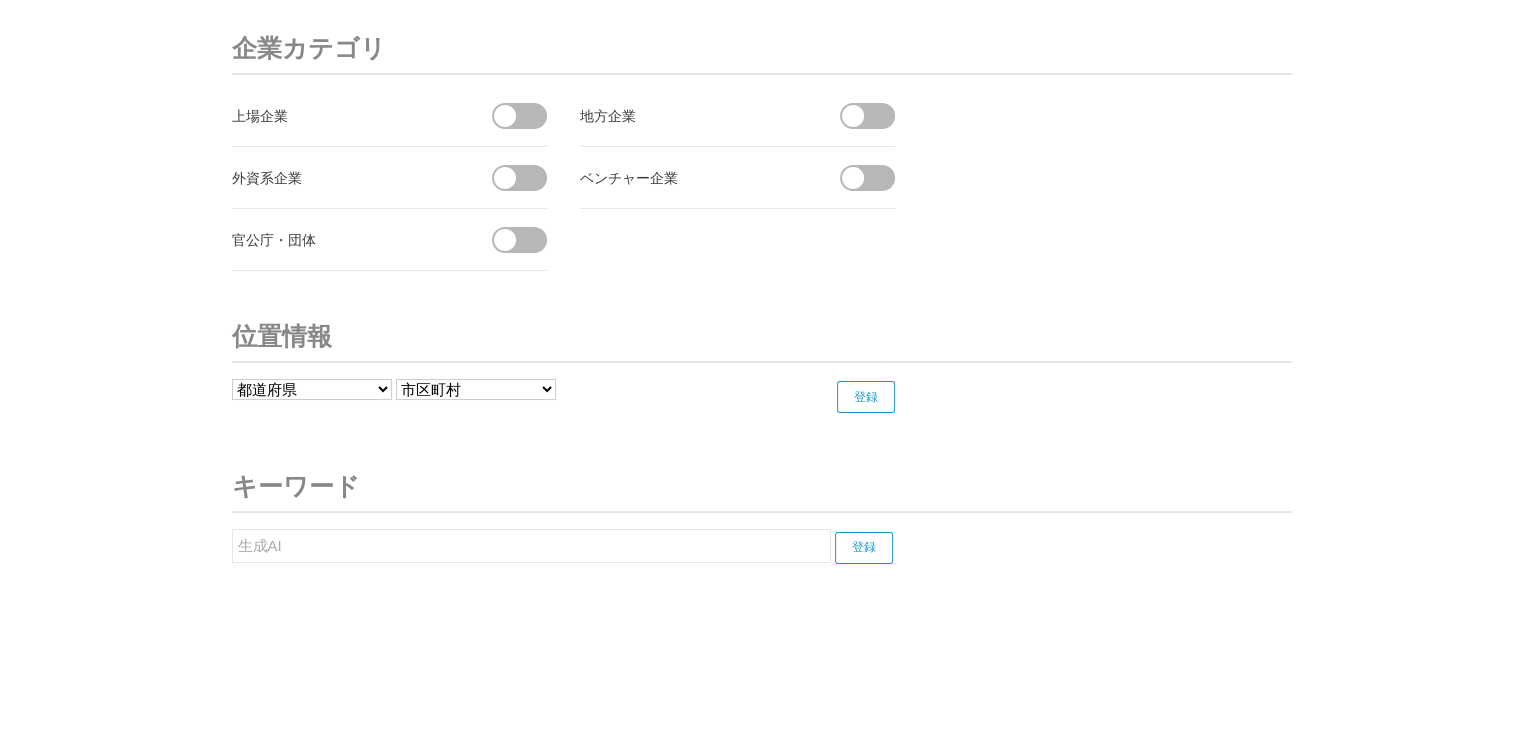 click on "登録" at bounding box center (864, 548) 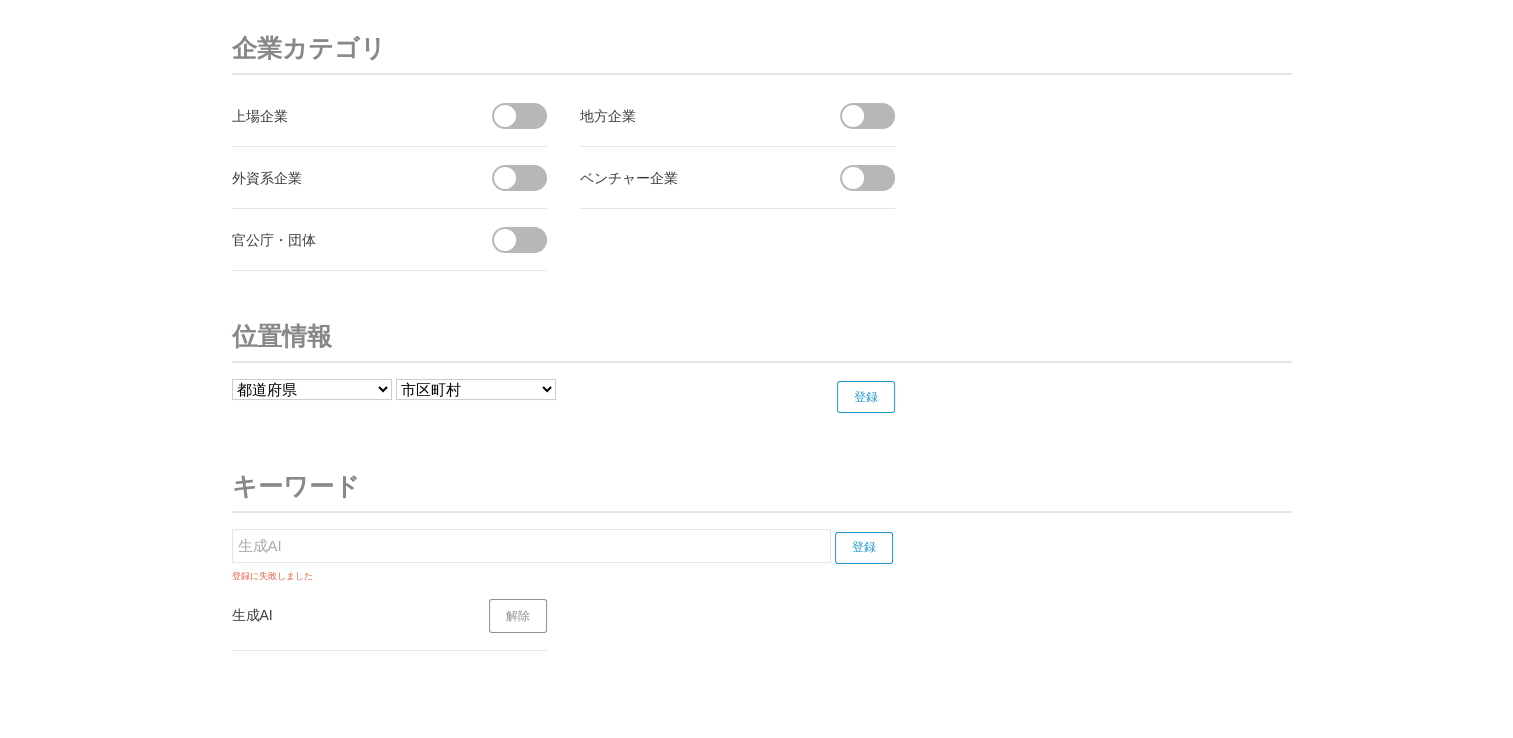 click on "生成AI" at bounding box center [531, 546] 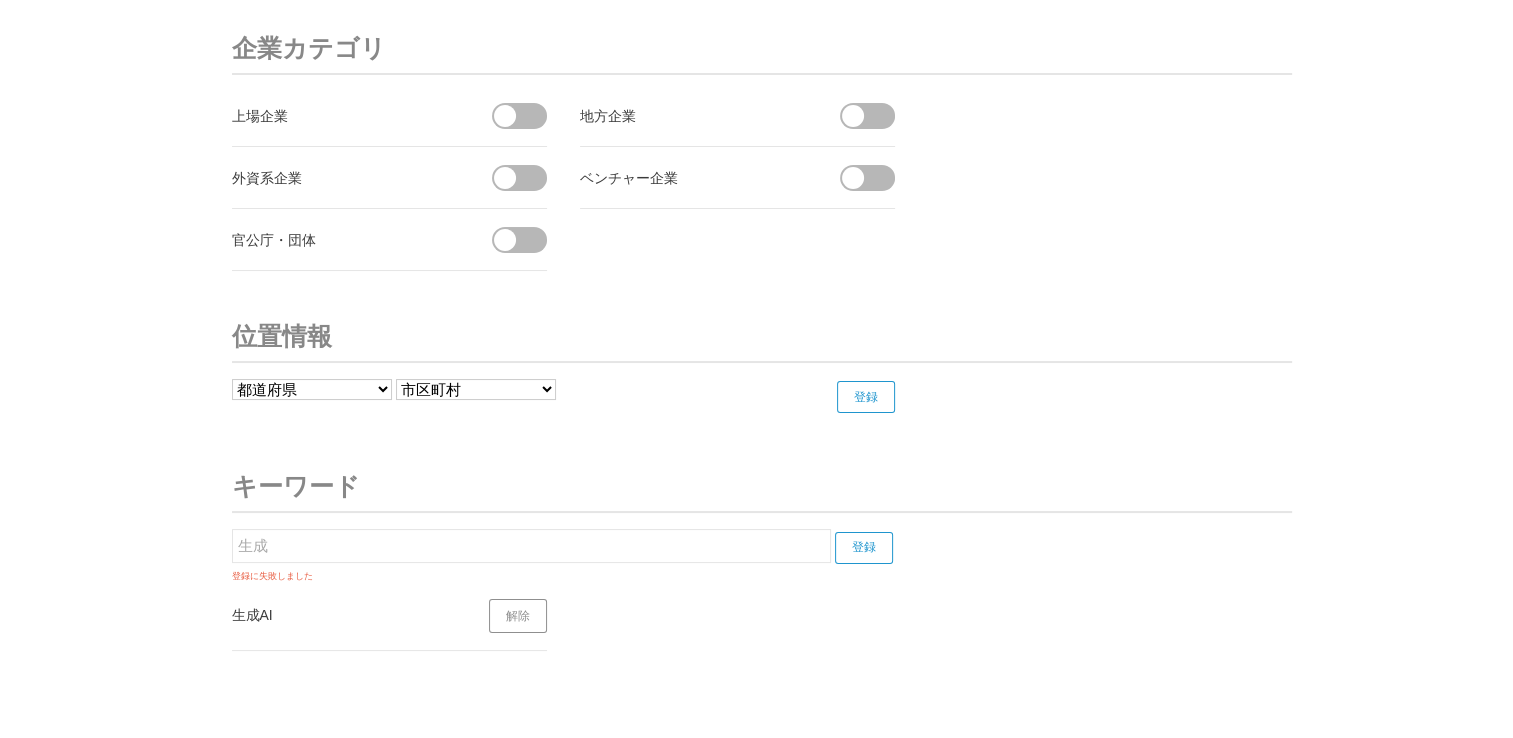 click on "生成" at bounding box center [531, 546] 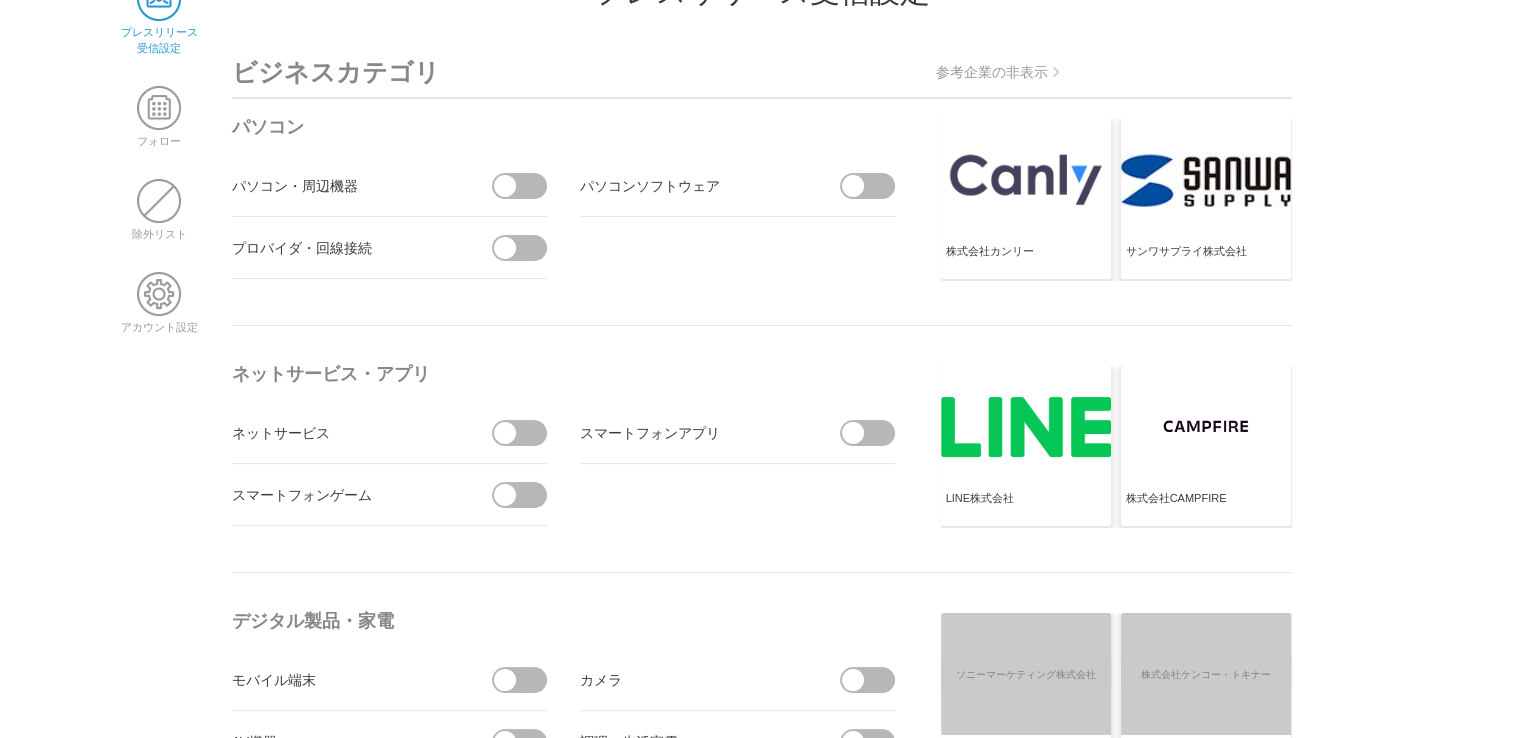 scroll, scrollTop: 0, scrollLeft: 0, axis: both 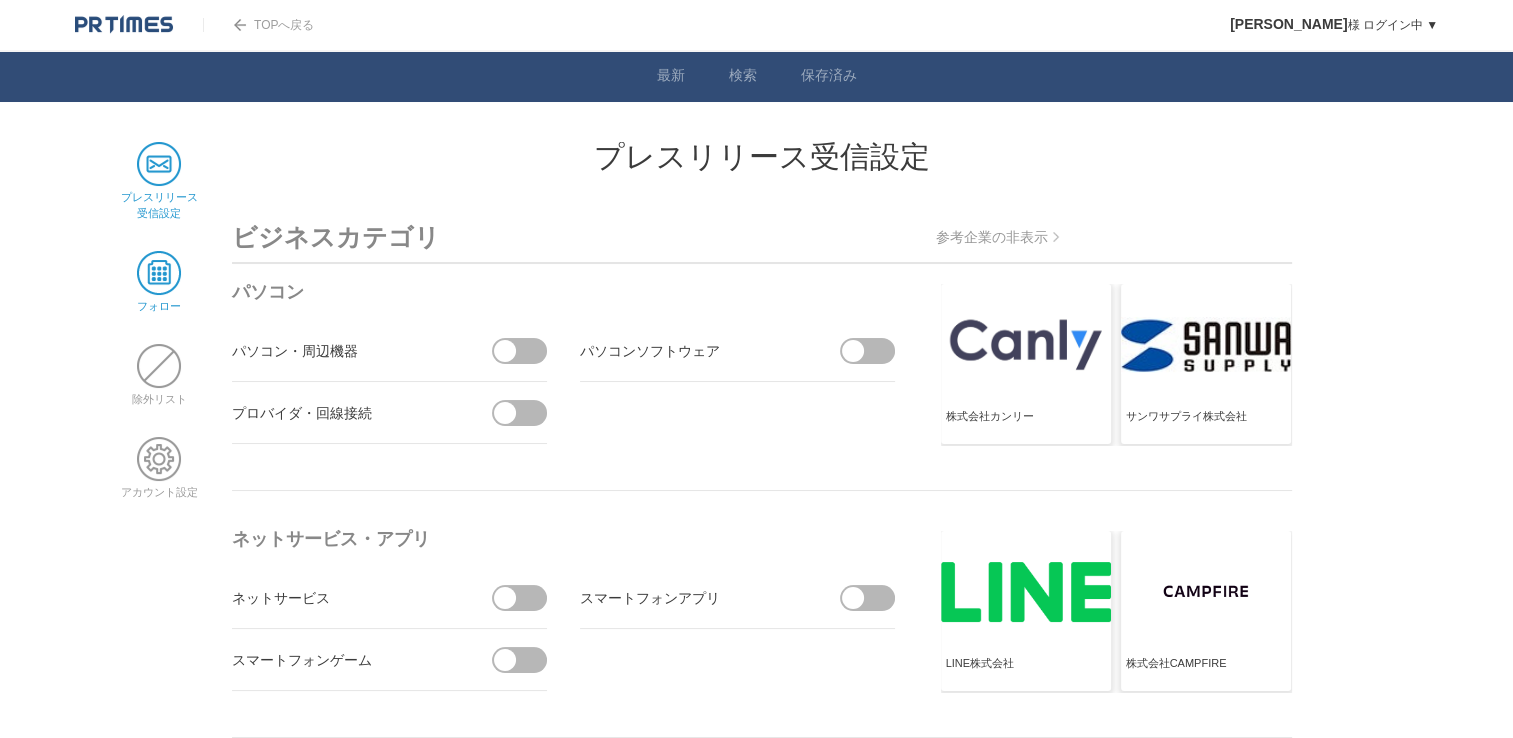 type 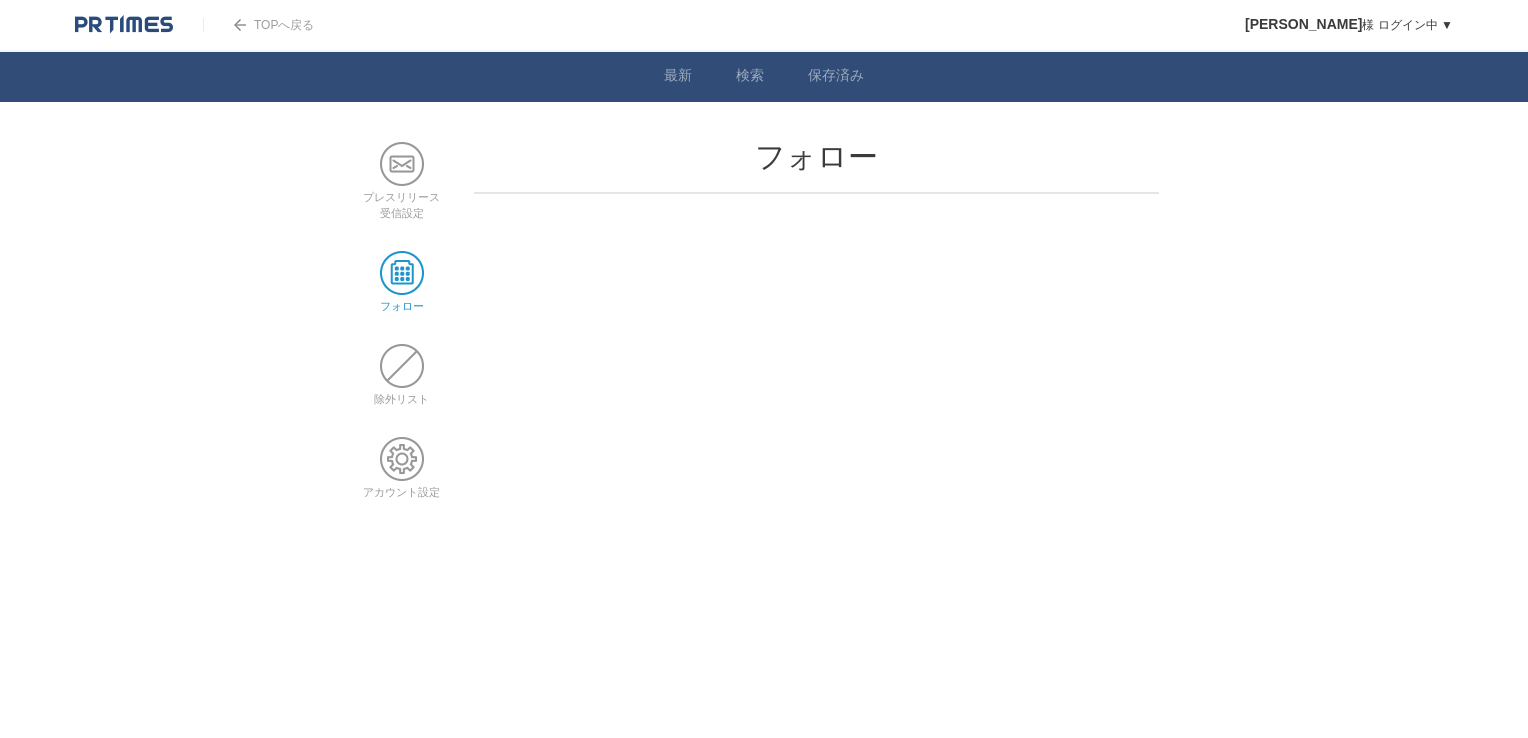 scroll, scrollTop: 0, scrollLeft: 0, axis: both 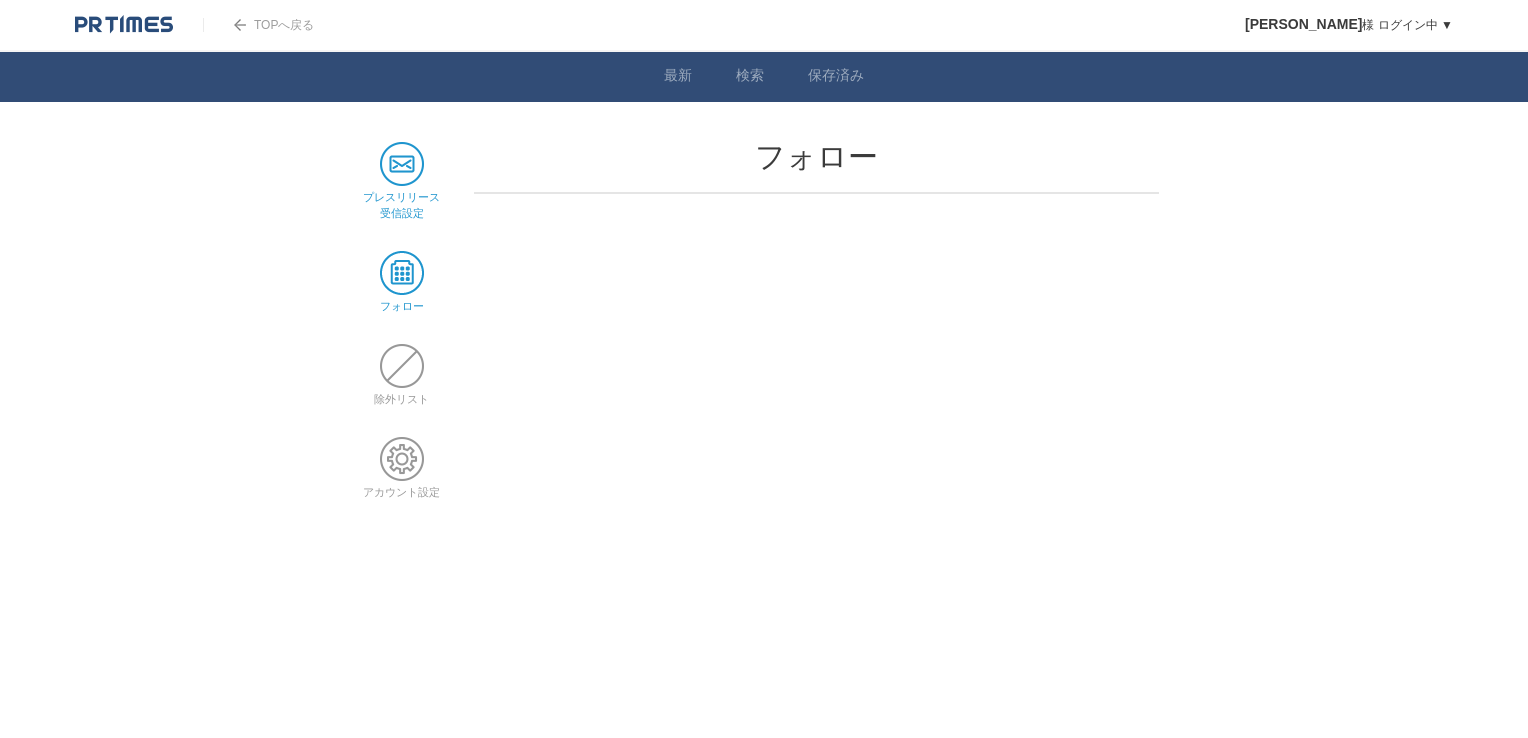 click at bounding box center (402, 164) 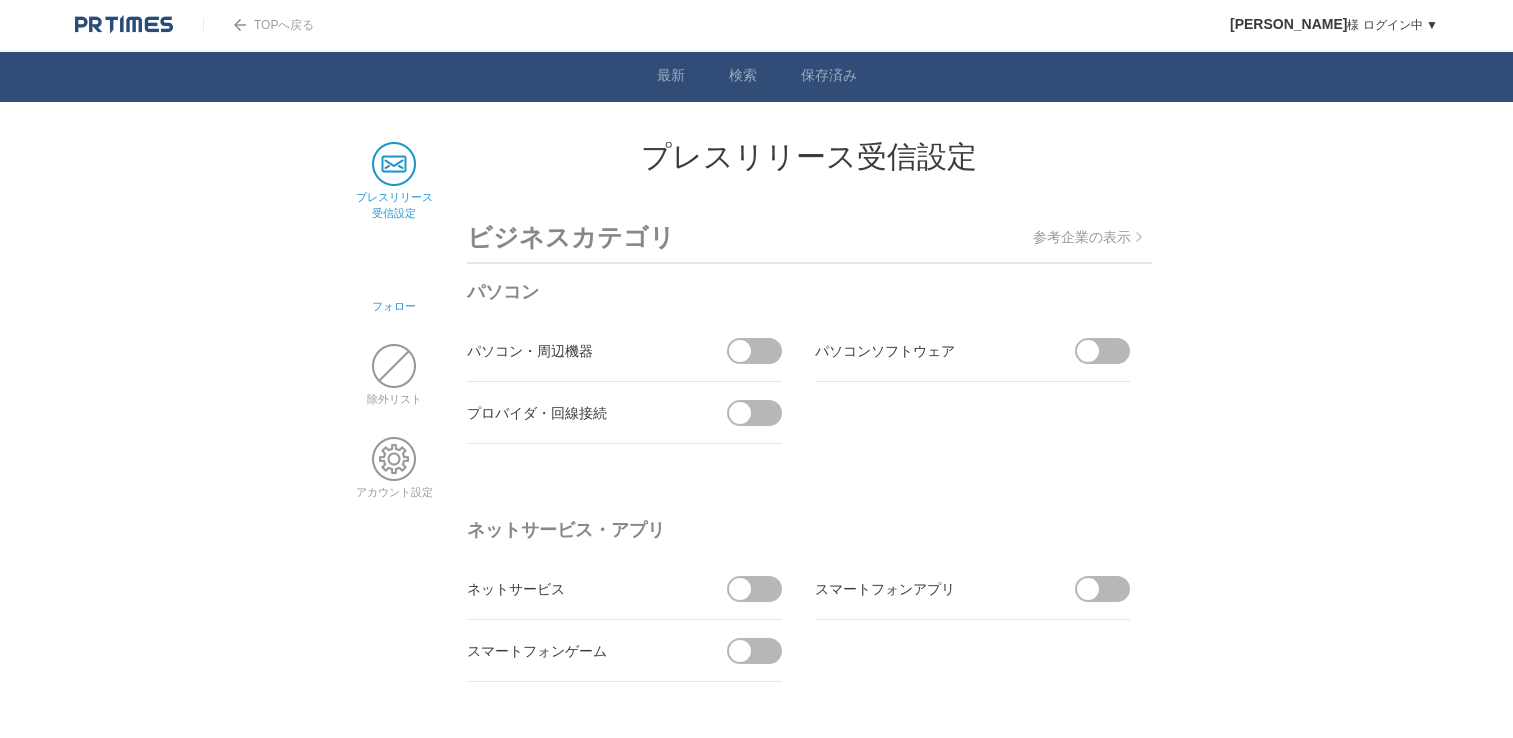scroll, scrollTop: 0, scrollLeft: 0, axis: both 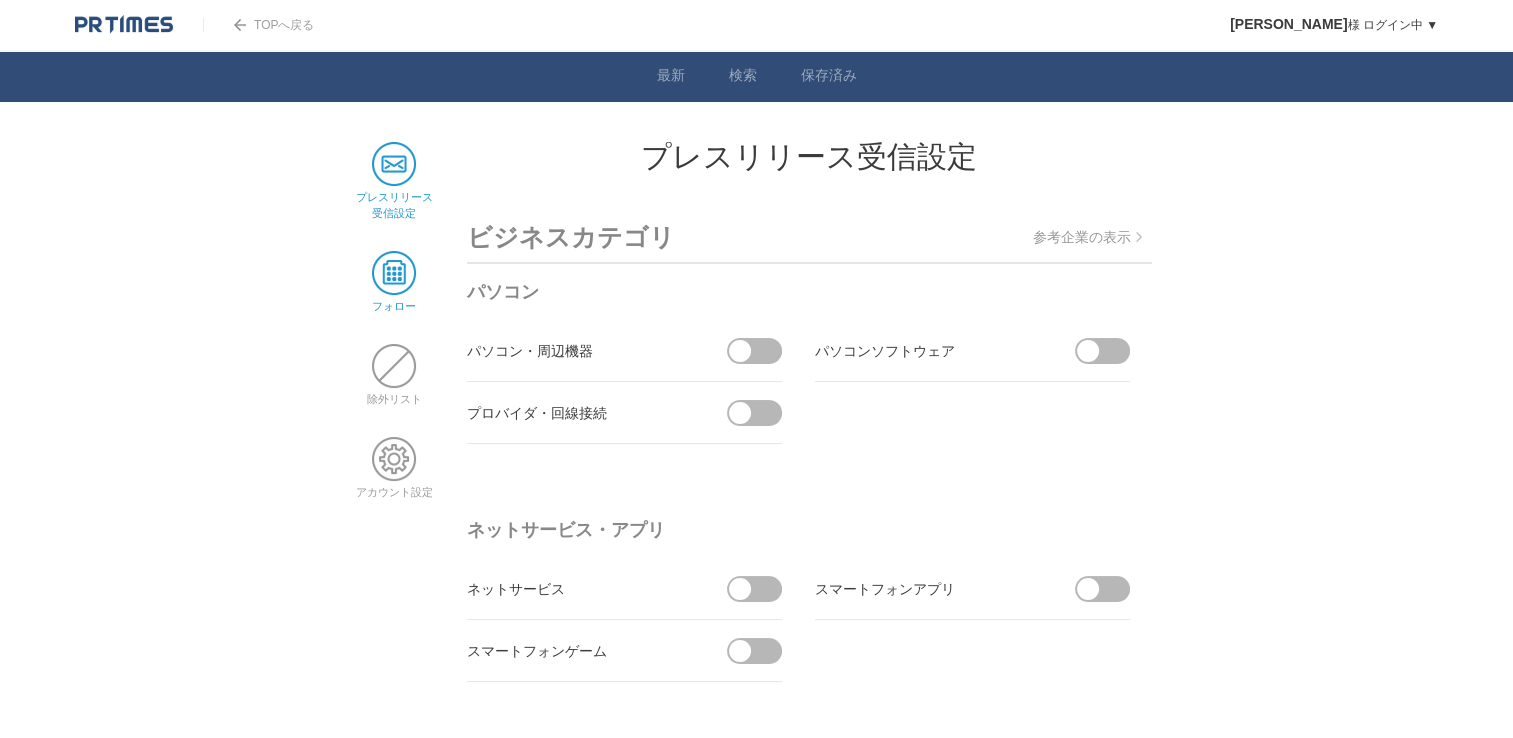 click at bounding box center [394, 273] 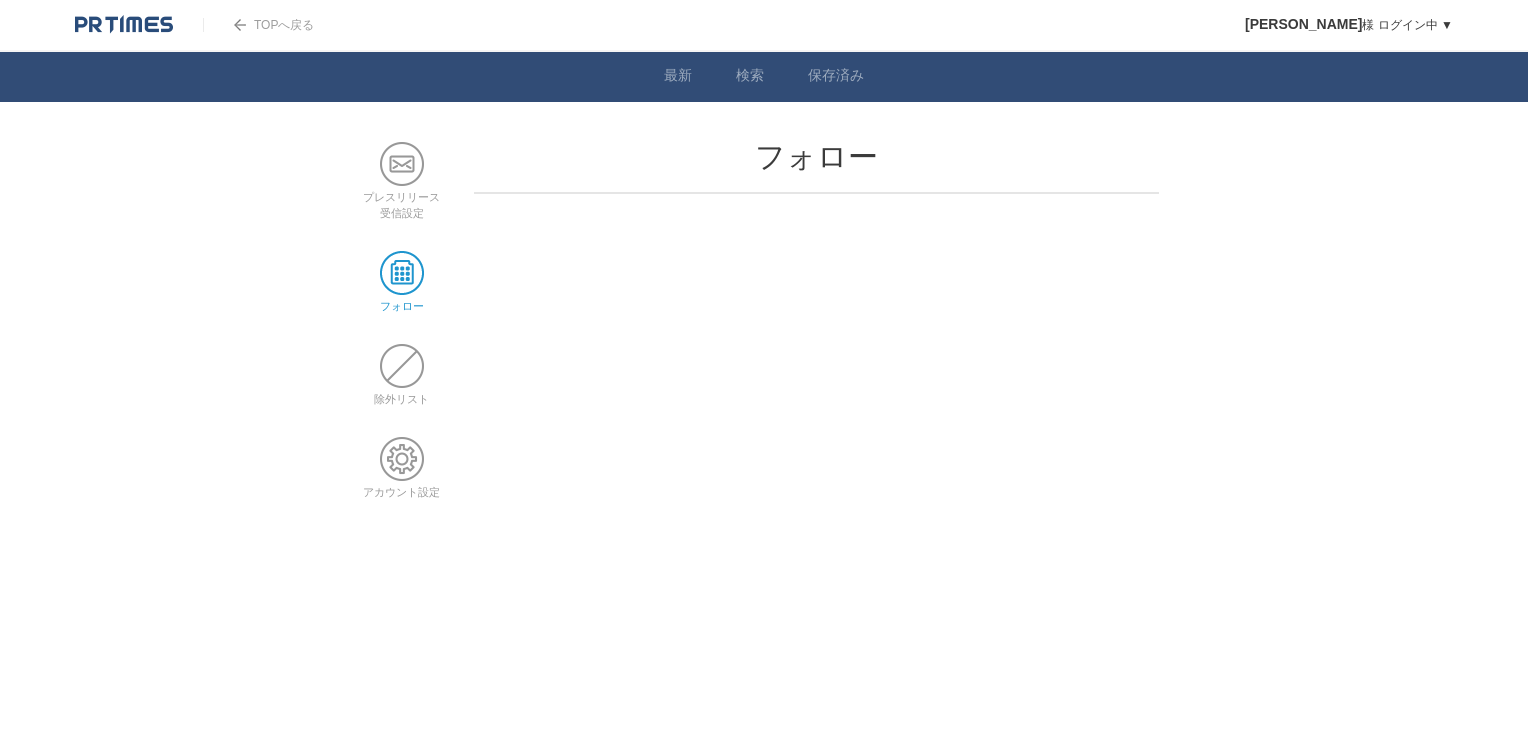 scroll, scrollTop: 0, scrollLeft: 0, axis: both 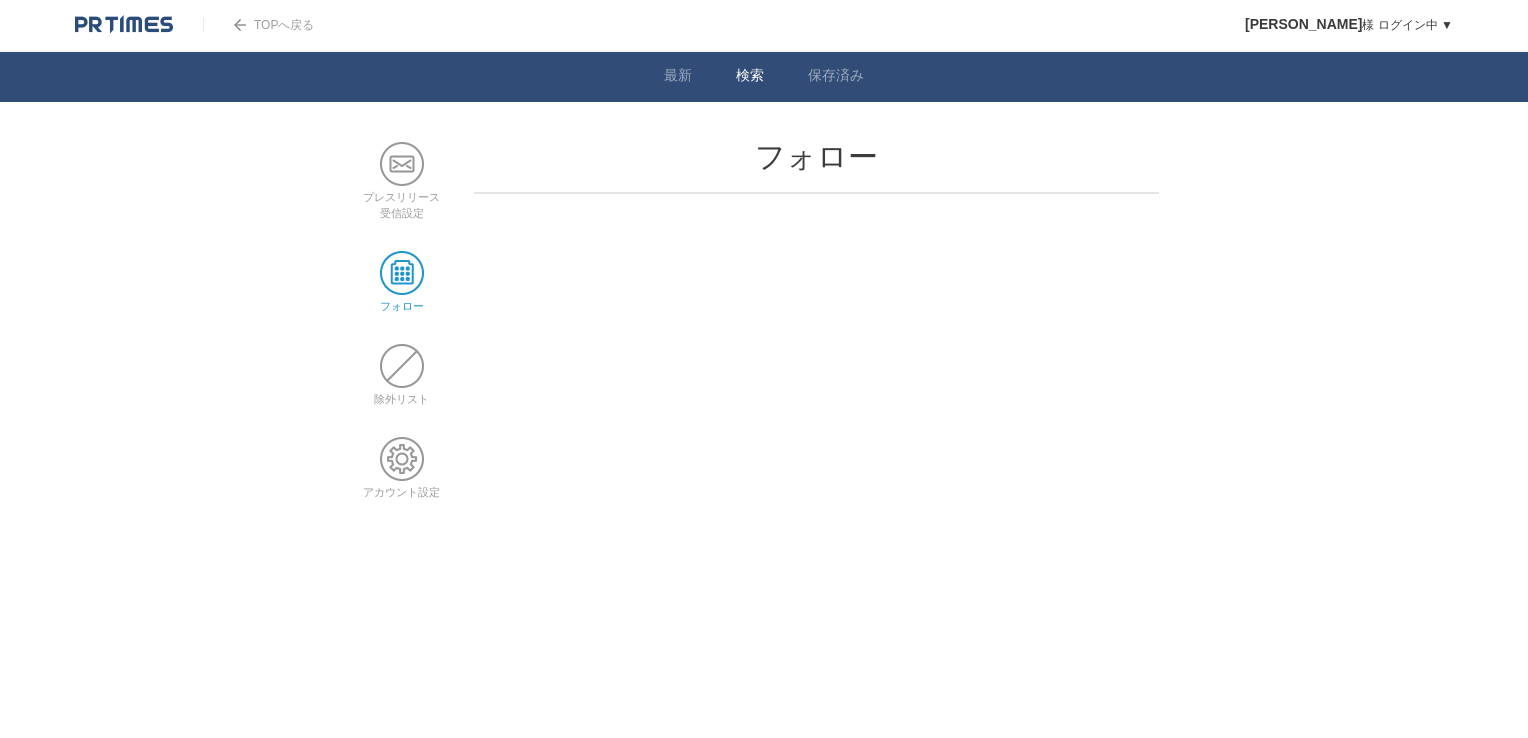 click on "検索" at bounding box center [750, 77] 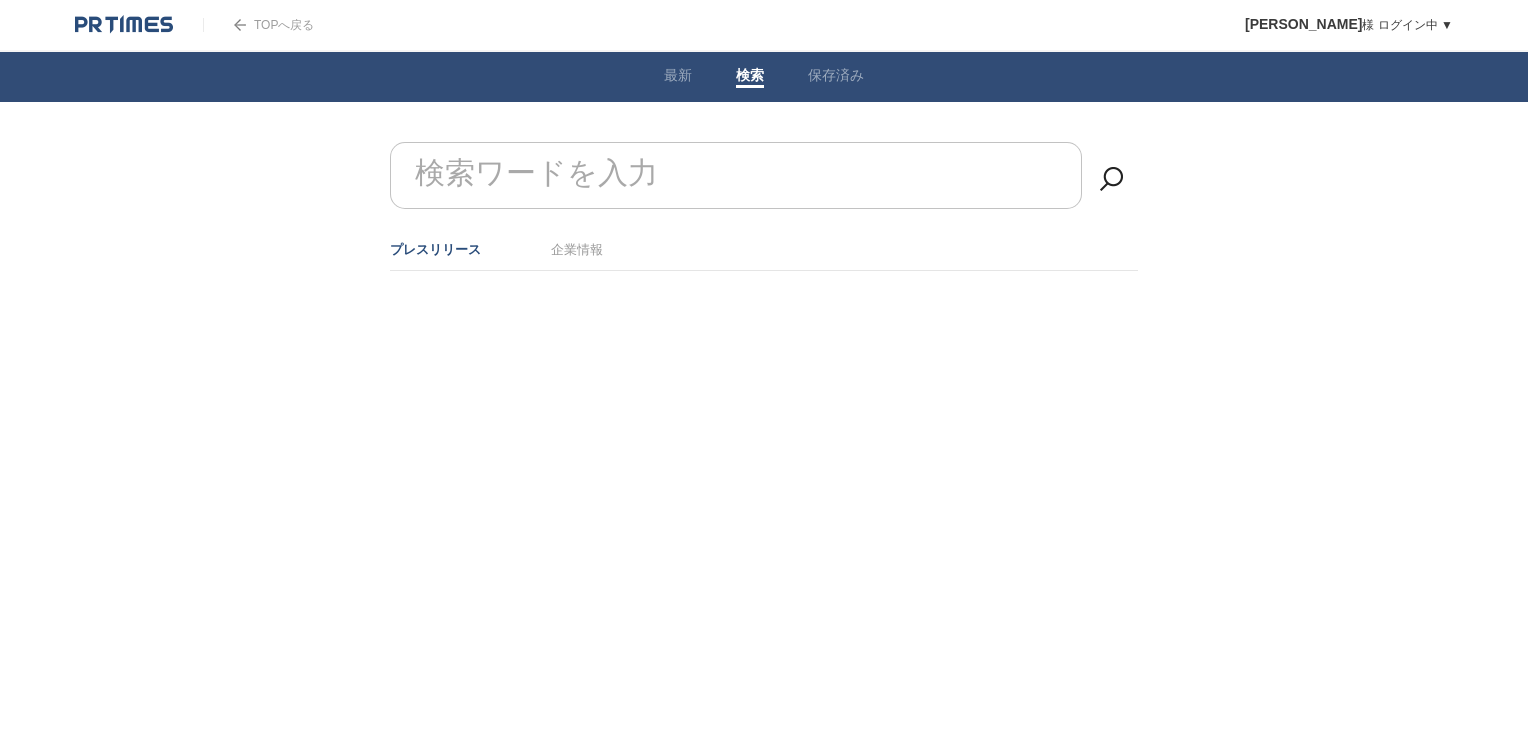 scroll, scrollTop: 0, scrollLeft: 0, axis: both 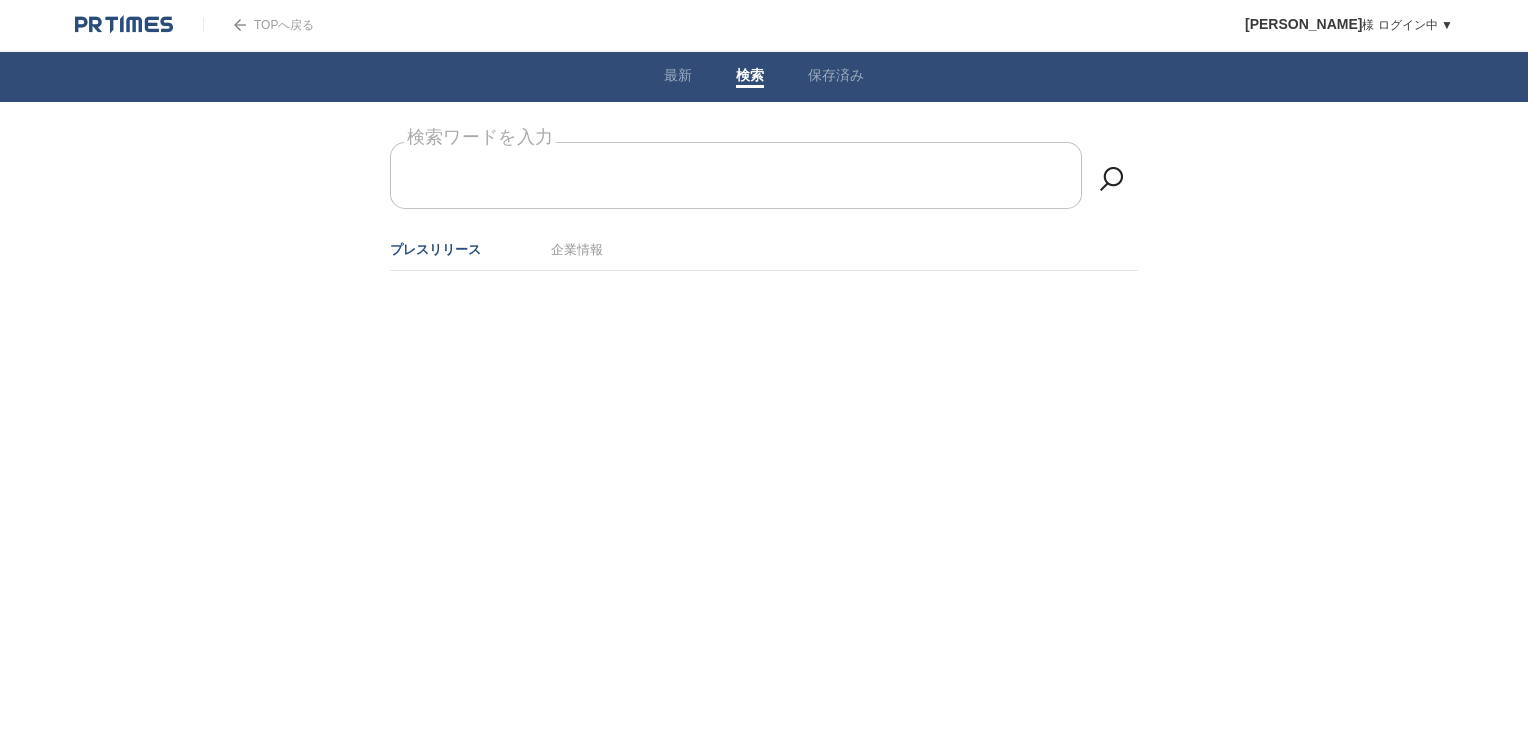 click on "検索ワードを入力" at bounding box center (736, 175) 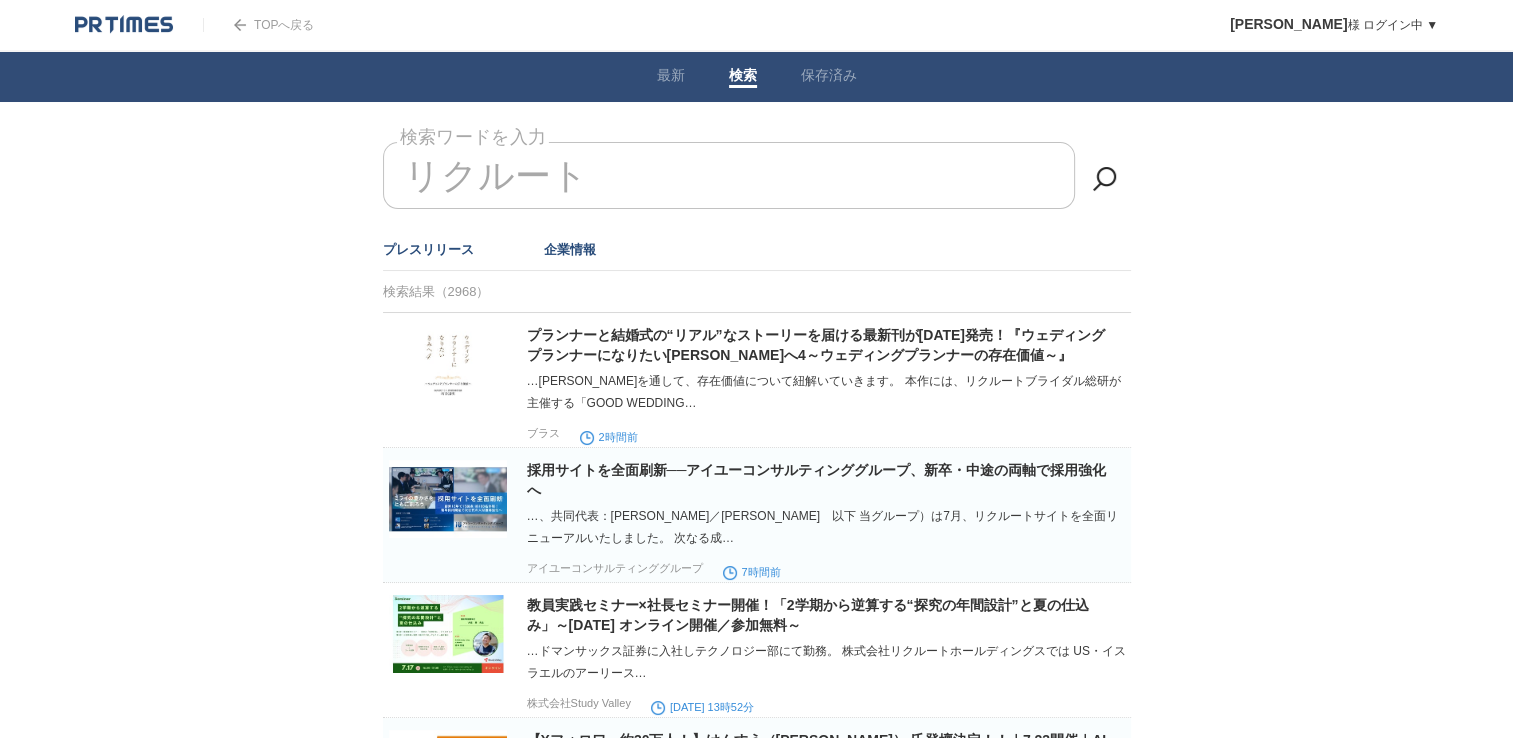 click on "企業情報" at bounding box center [570, 249] 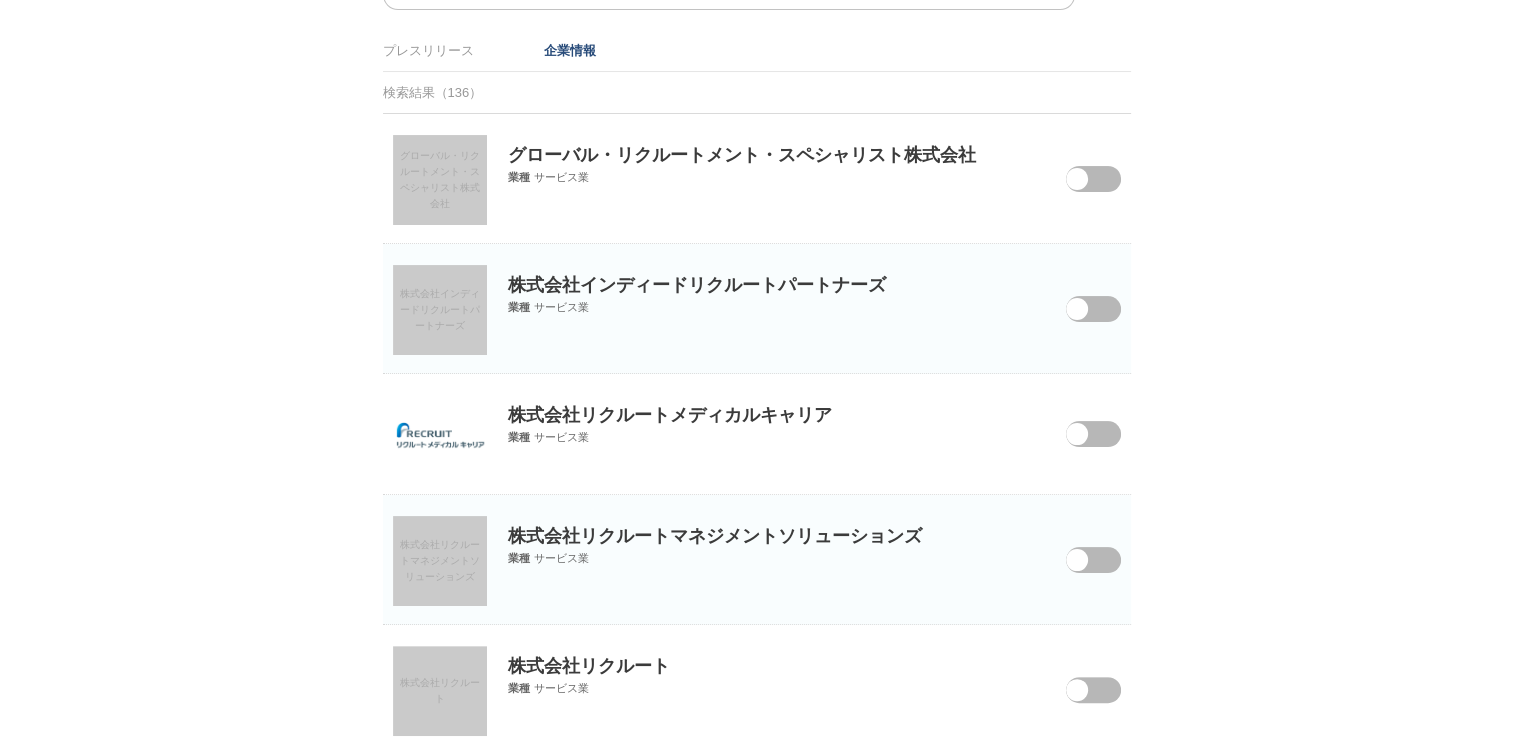 scroll, scrollTop: 576, scrollLeft: 0, axis: vertical 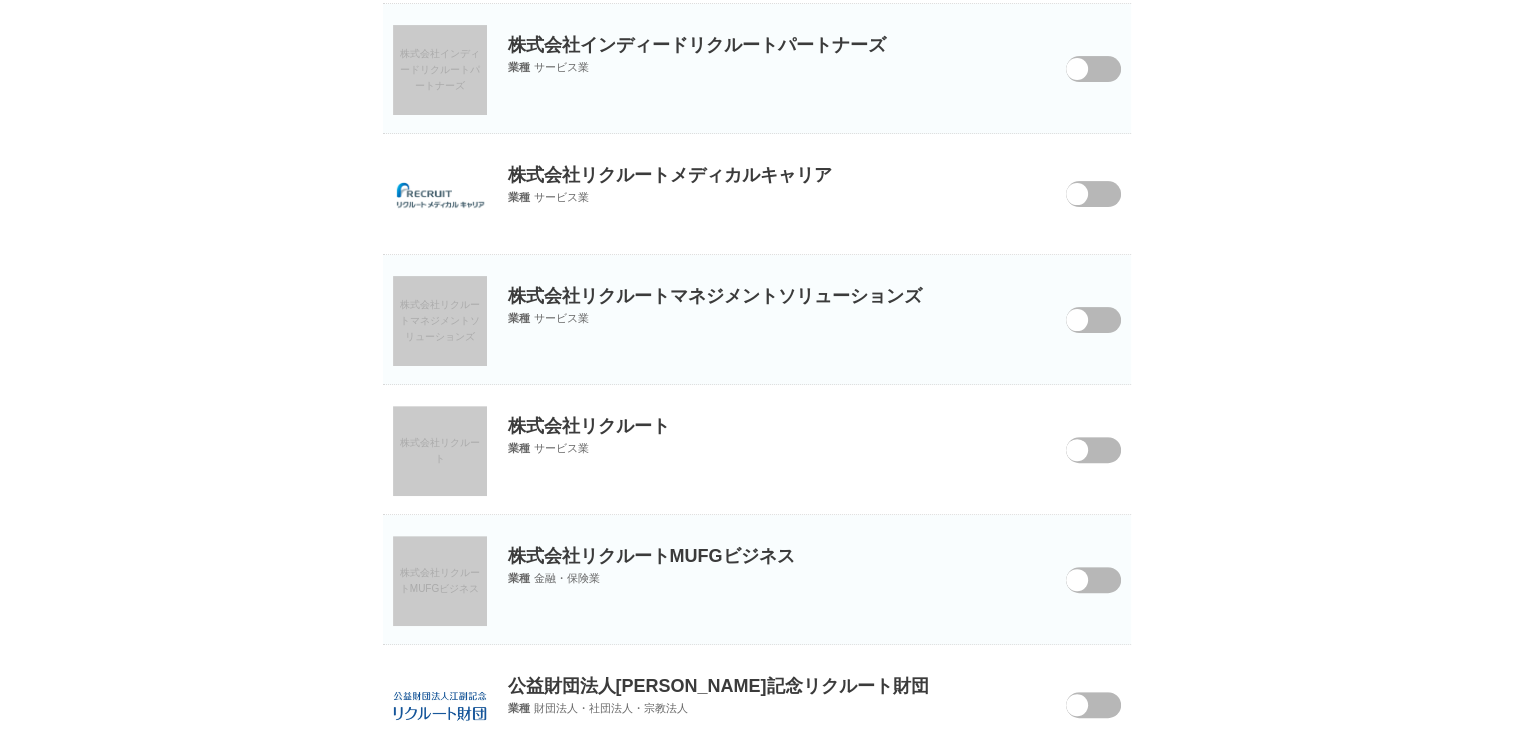 click at bounding box center (1079, 463) 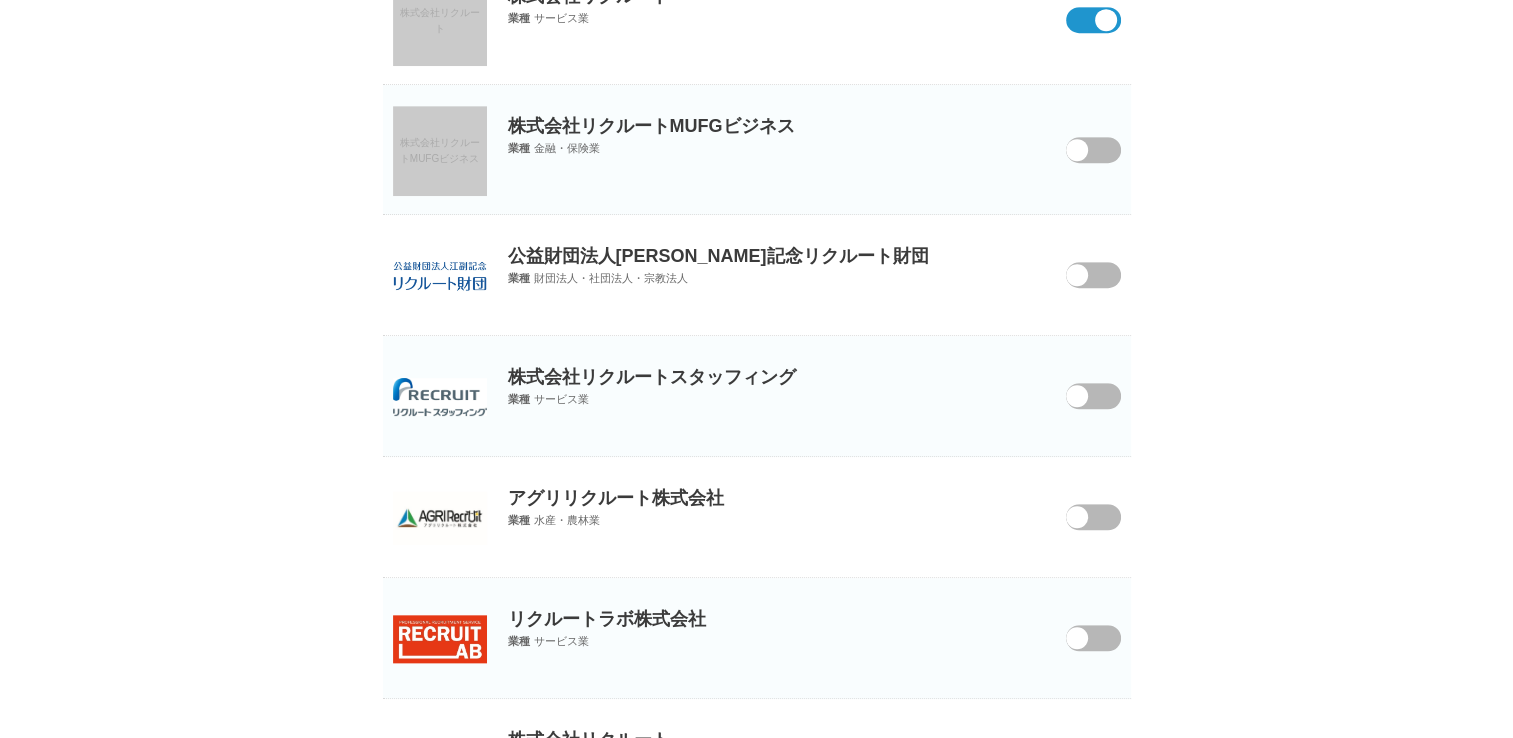 scroll, scrollTop: 1007, scrollLeft: 0, axis: vertical 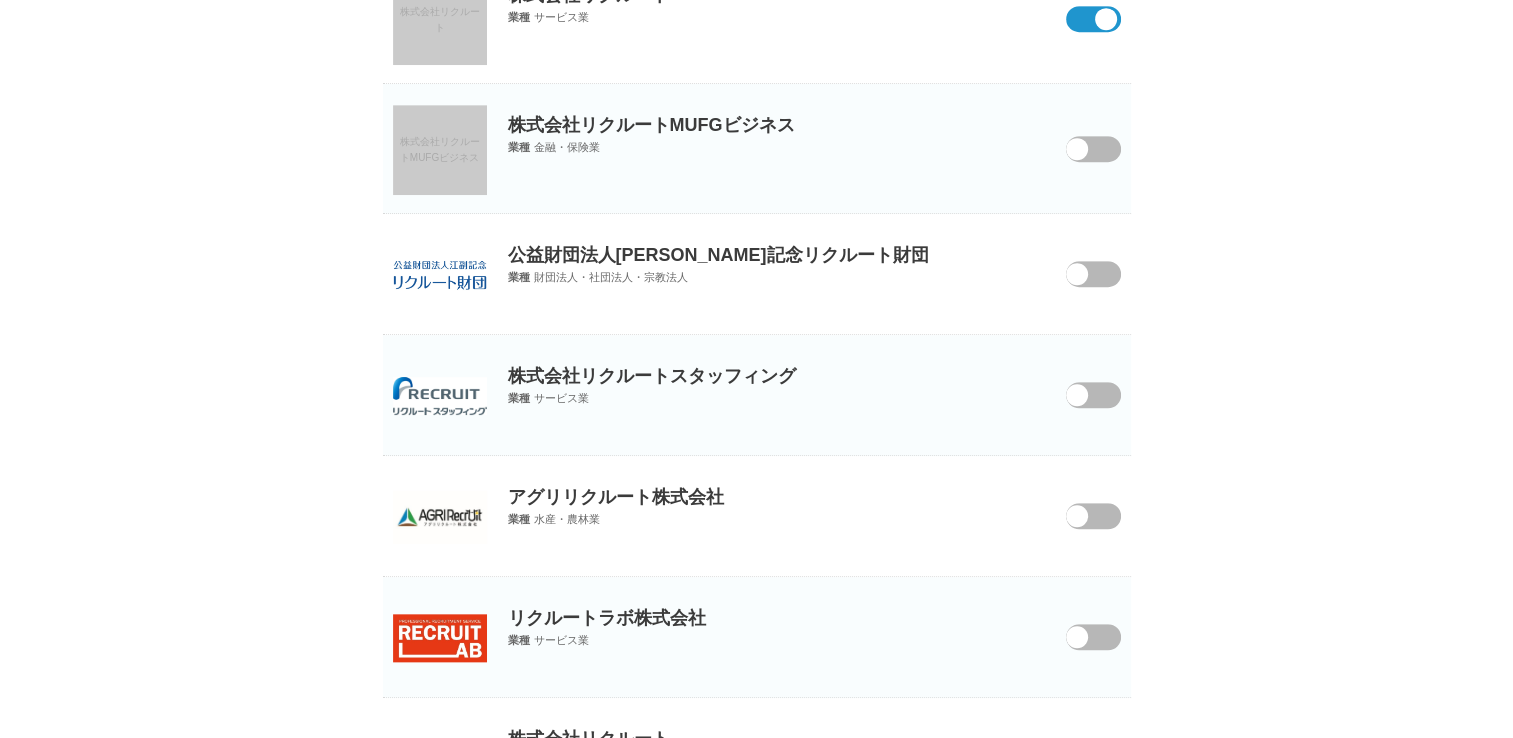 click at bounding box center (1077, 395) 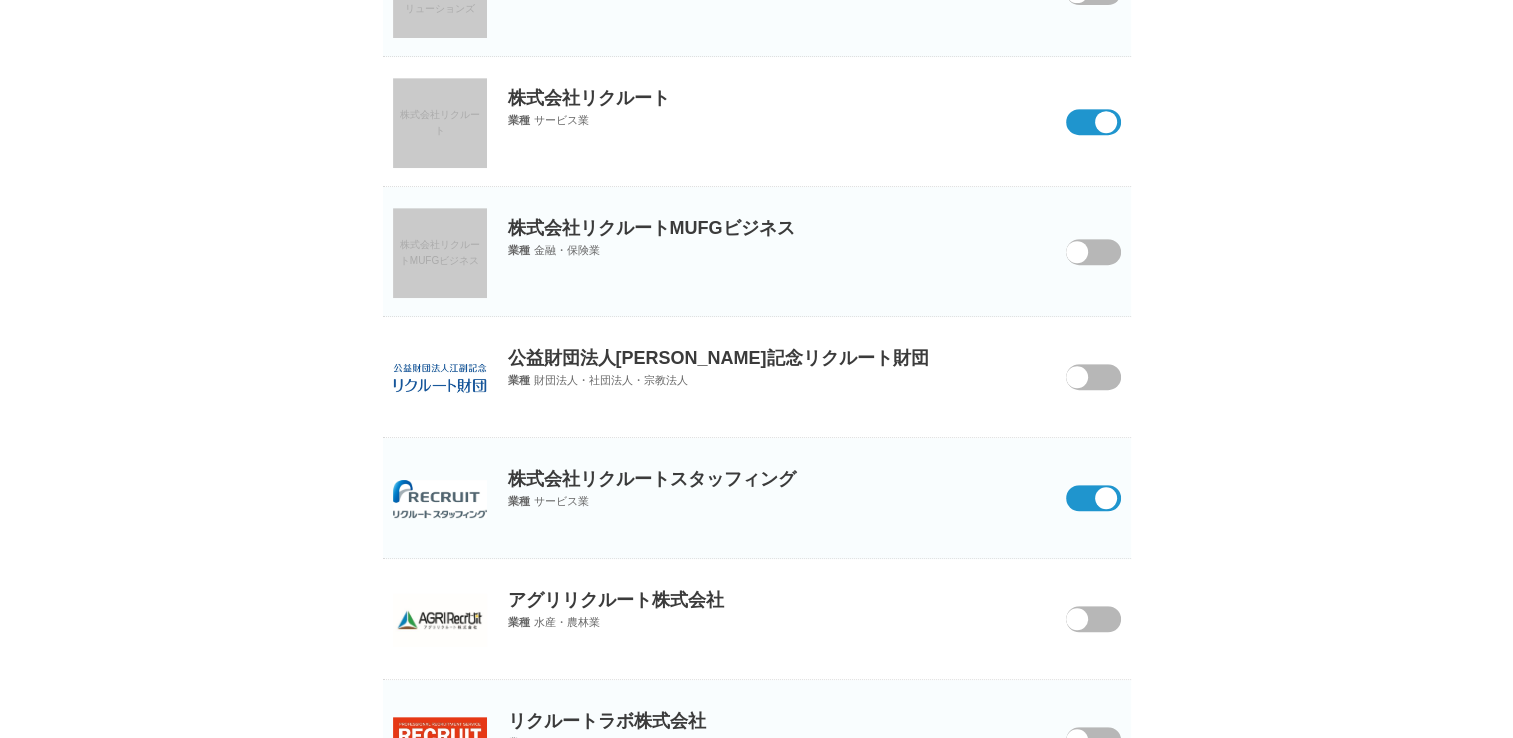scroll, scrollTop: 847, scrollLeft: 0, axis: vertical 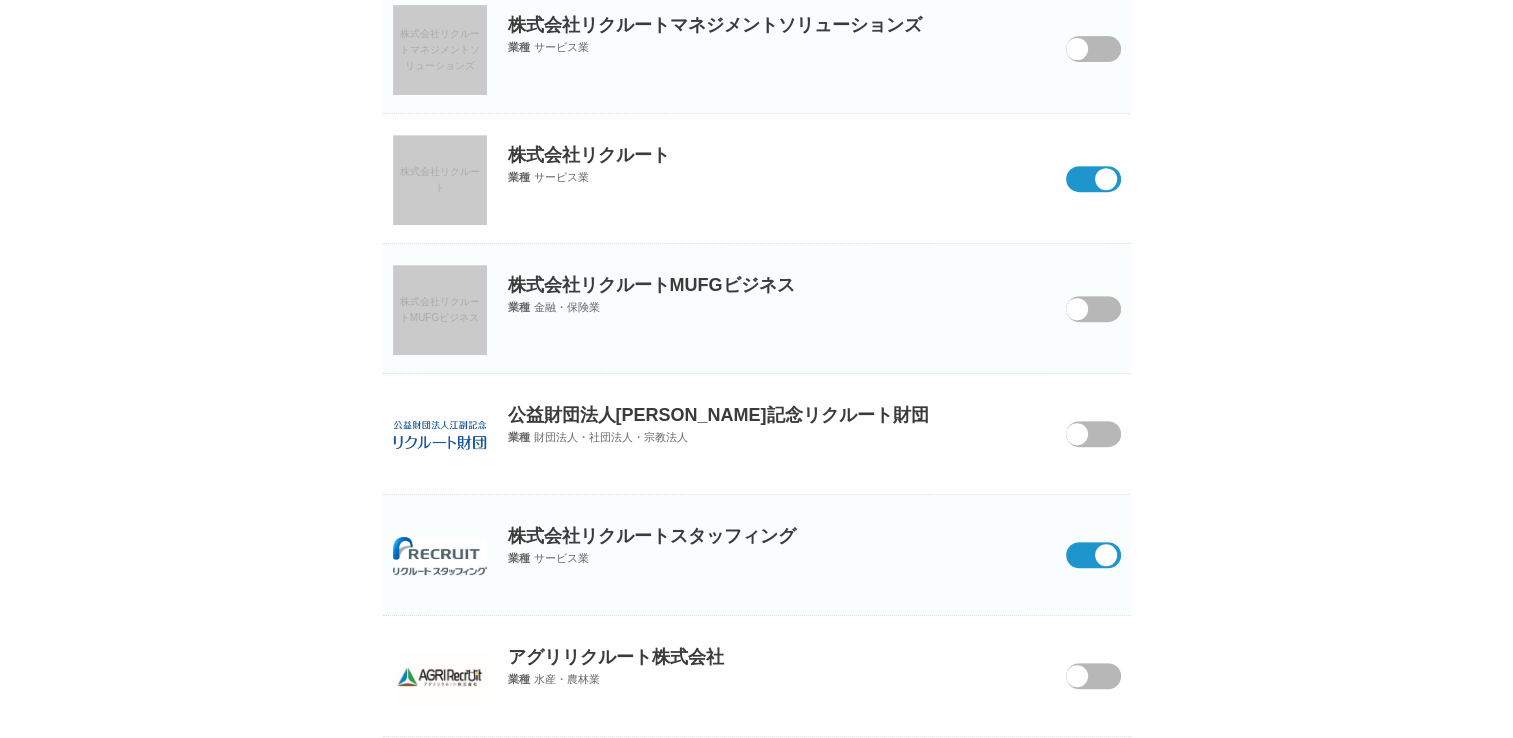 click at bounding box center [1084, 179] 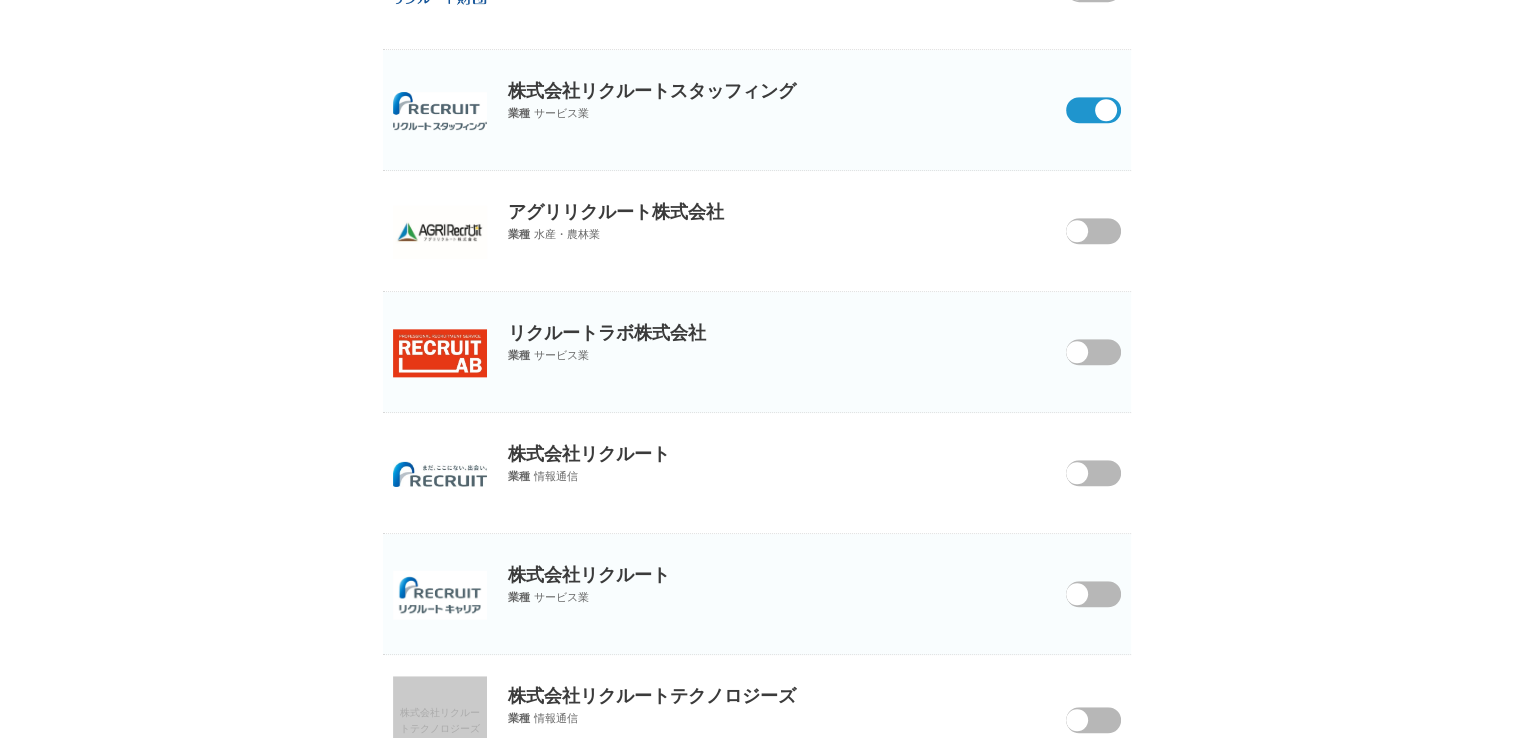 scroll, scrollTop: 1319, scrollLeft: 0, axis: vertical 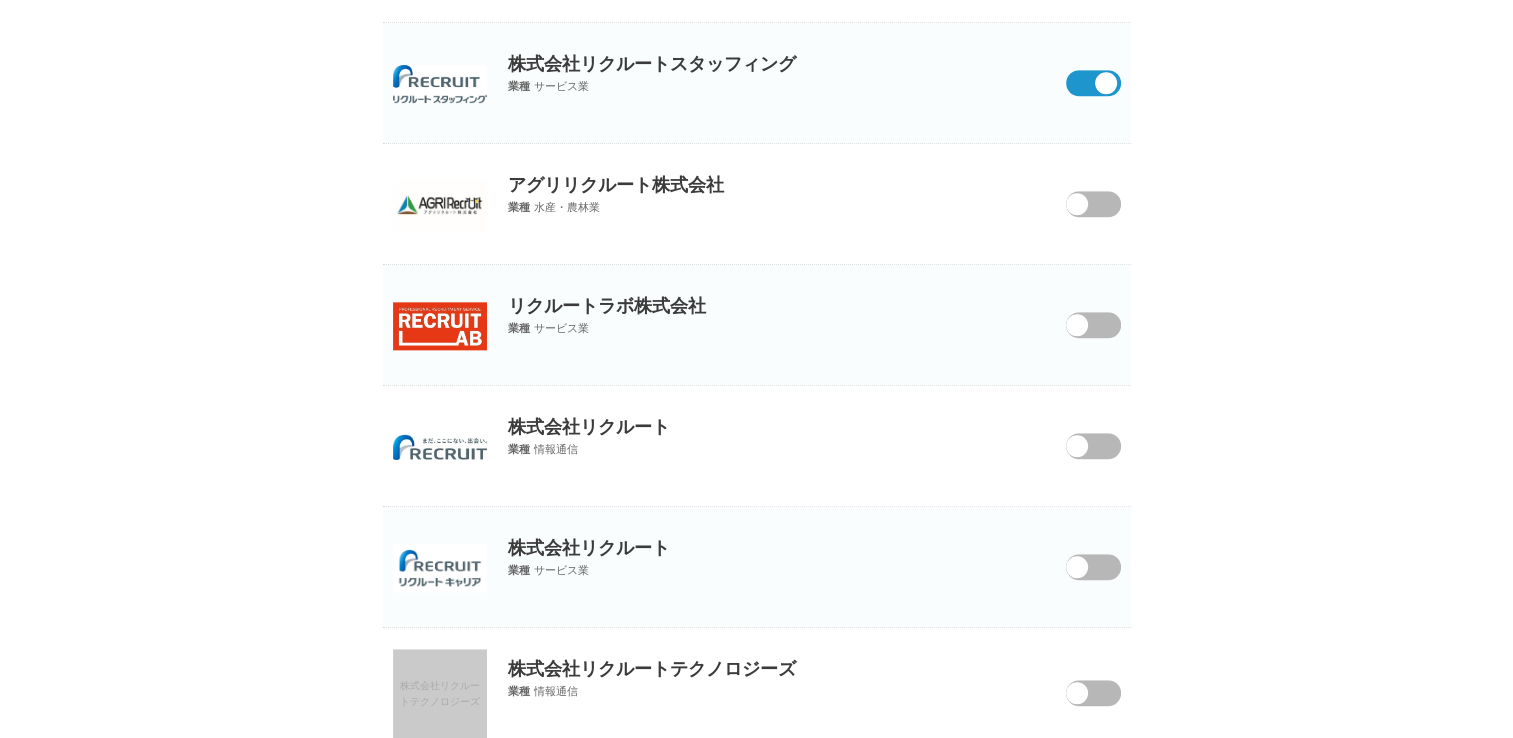 click at bounding box center (1077, 446) 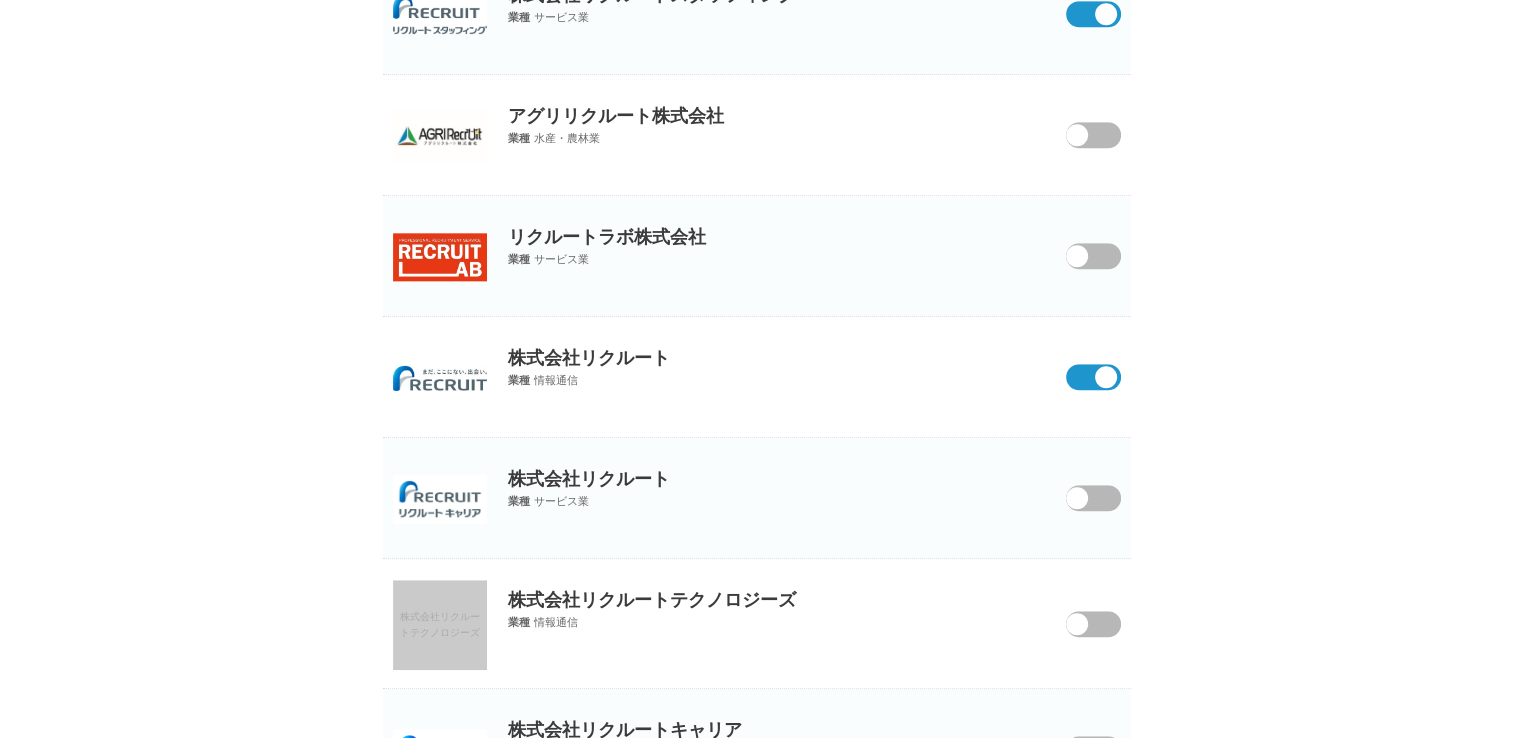 scroll, scrollTop: 1392, scrollLeft: 0, axis: vertical 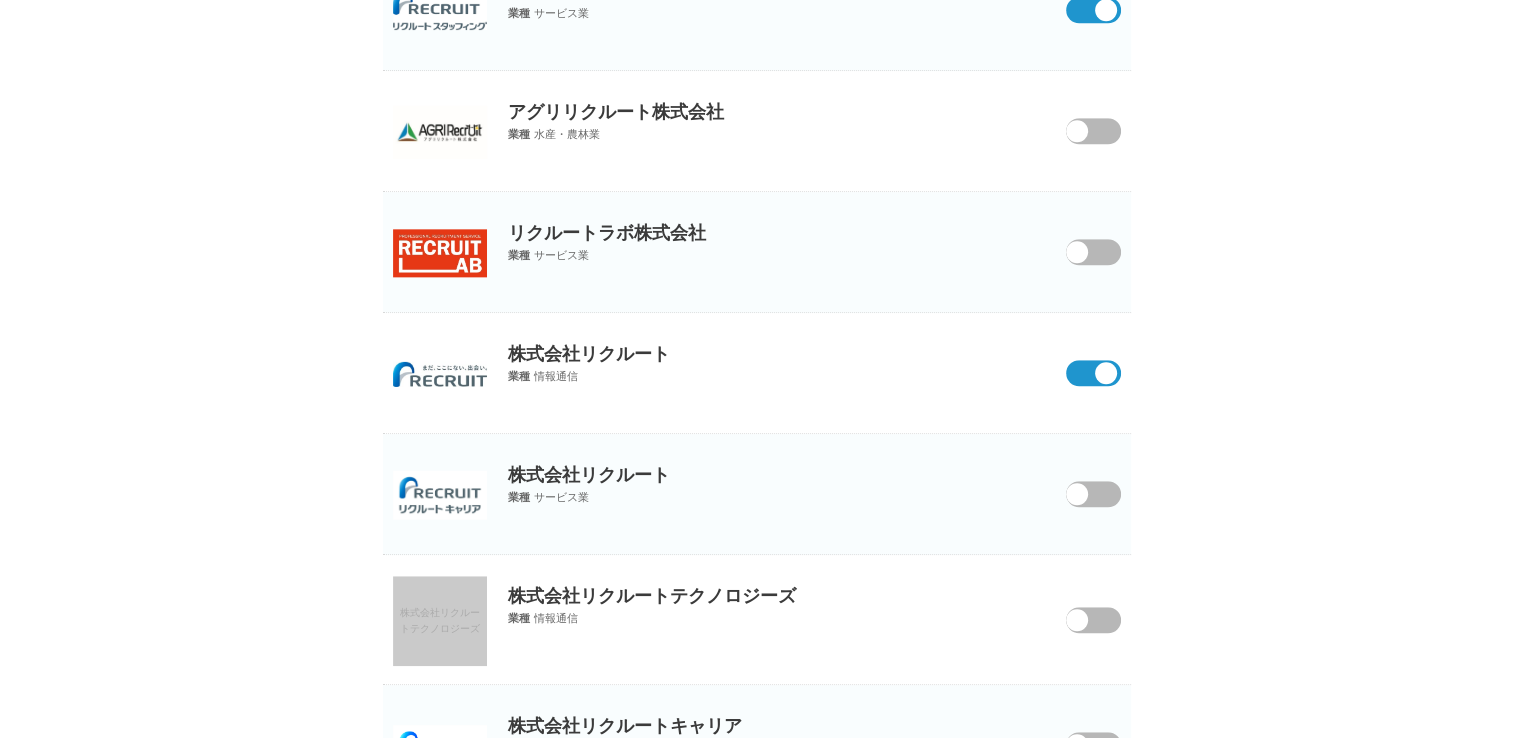 click at bounding box center (1079, 507) 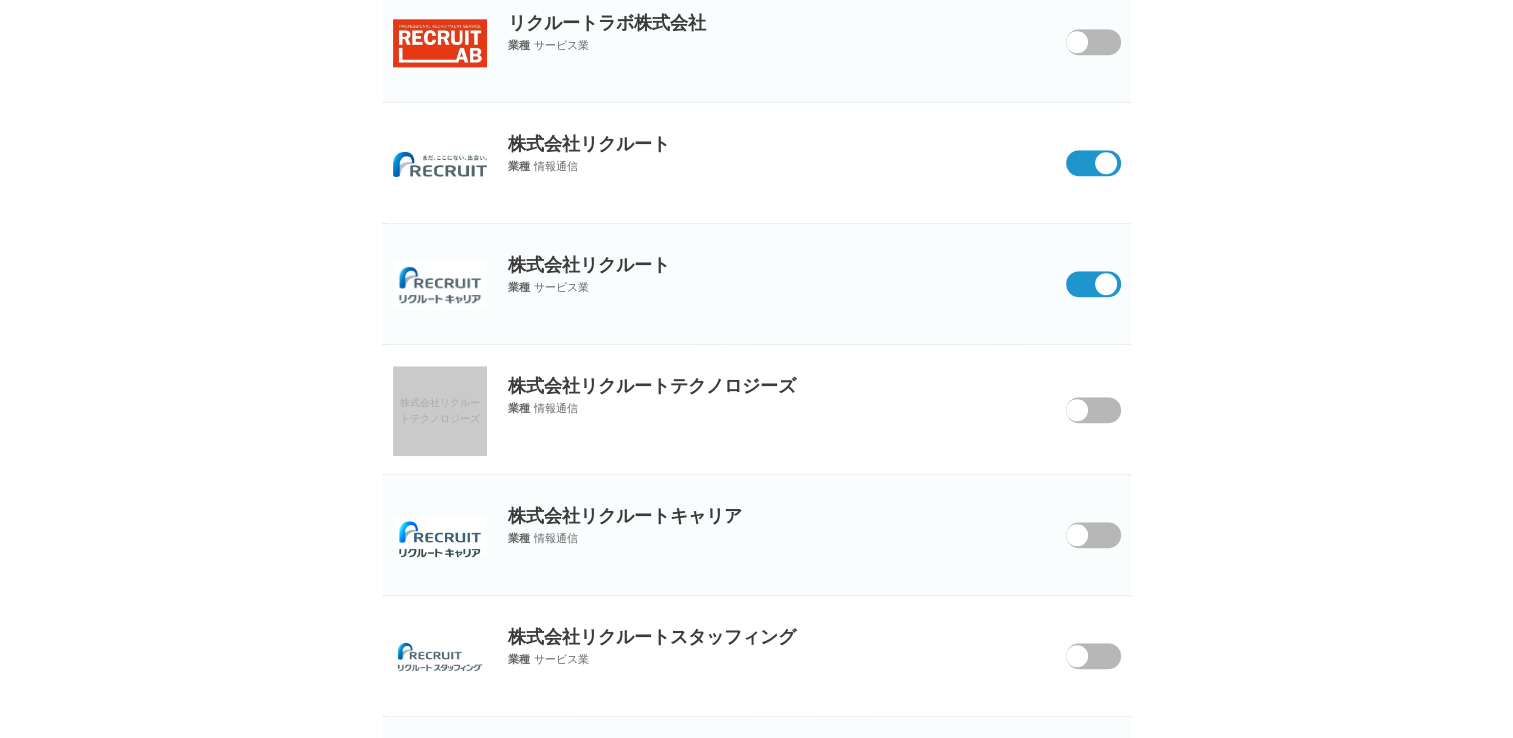 scroll, scrollTop: 1692, scrollLeft: 0, axis: vertical 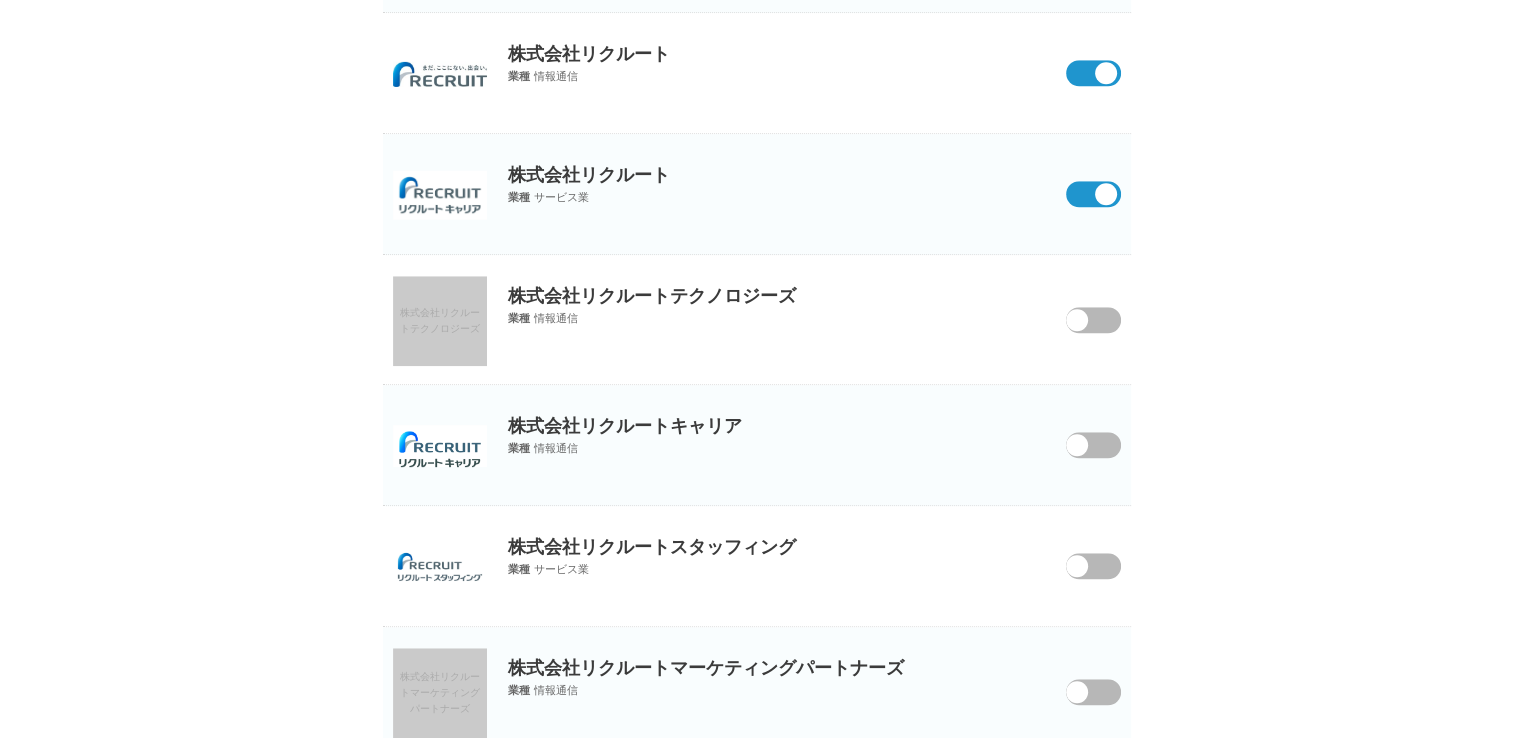 click at bounding box center [1077, 445] 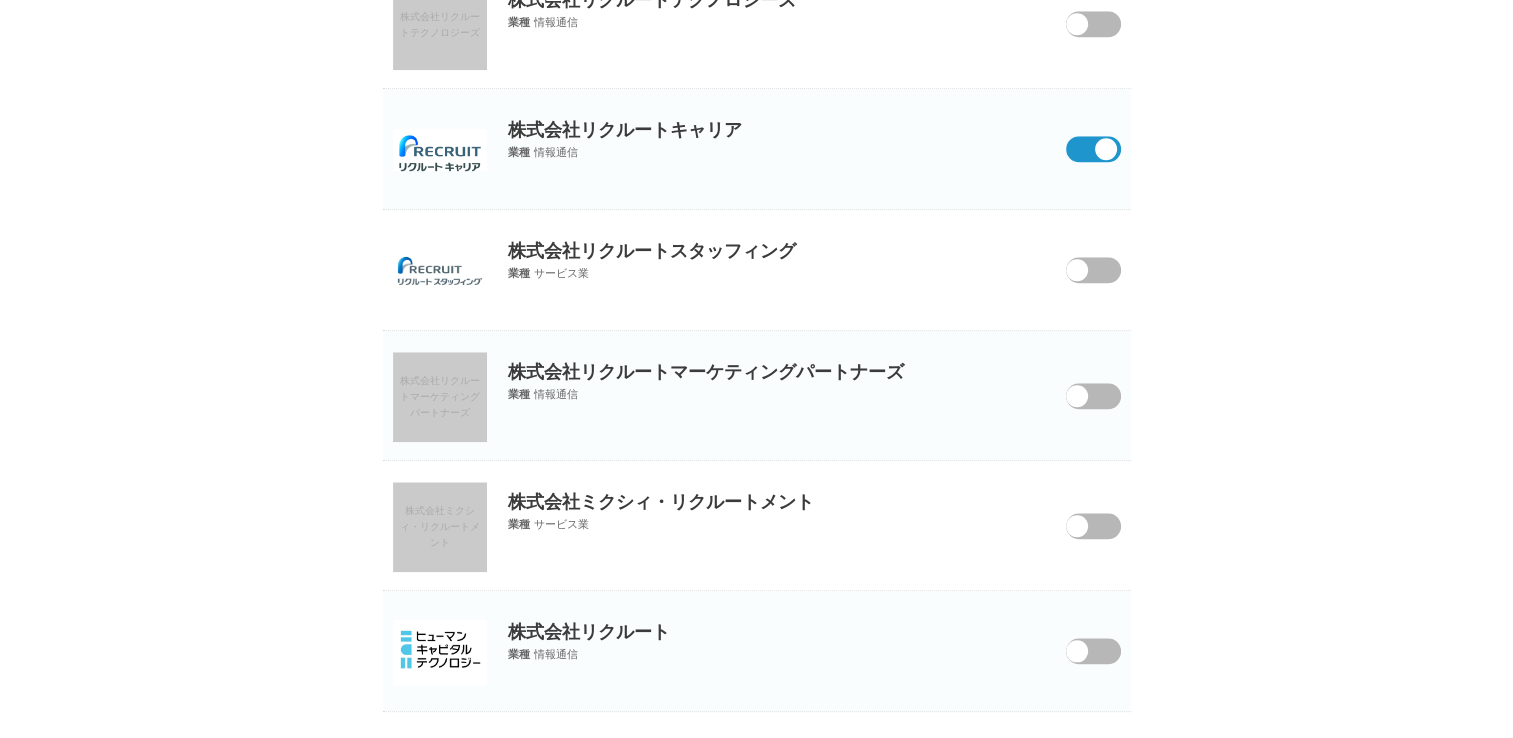 scroll, scrollTop: 1988, scrollLeft: 0, axis: vertical 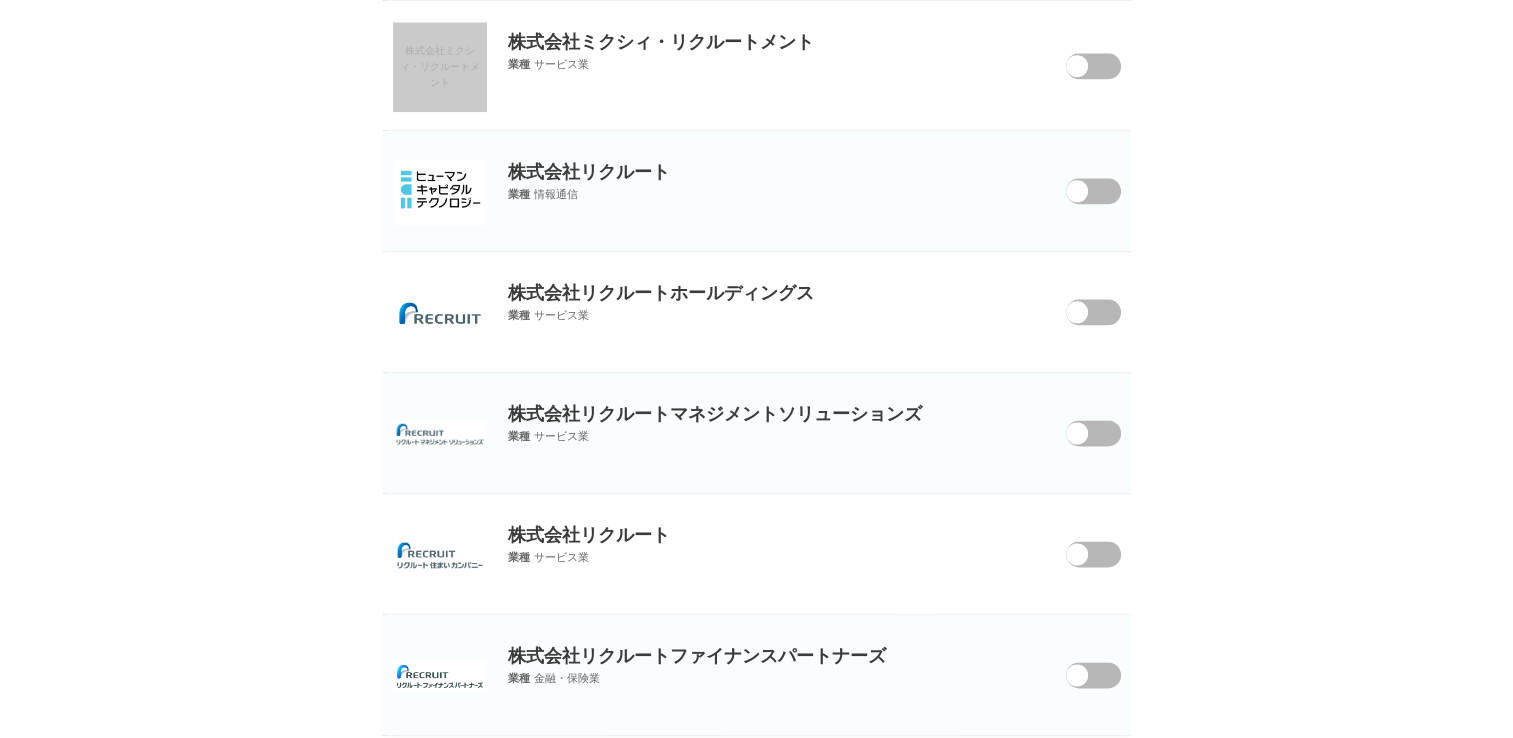 click at bounding box center [1077, 312] 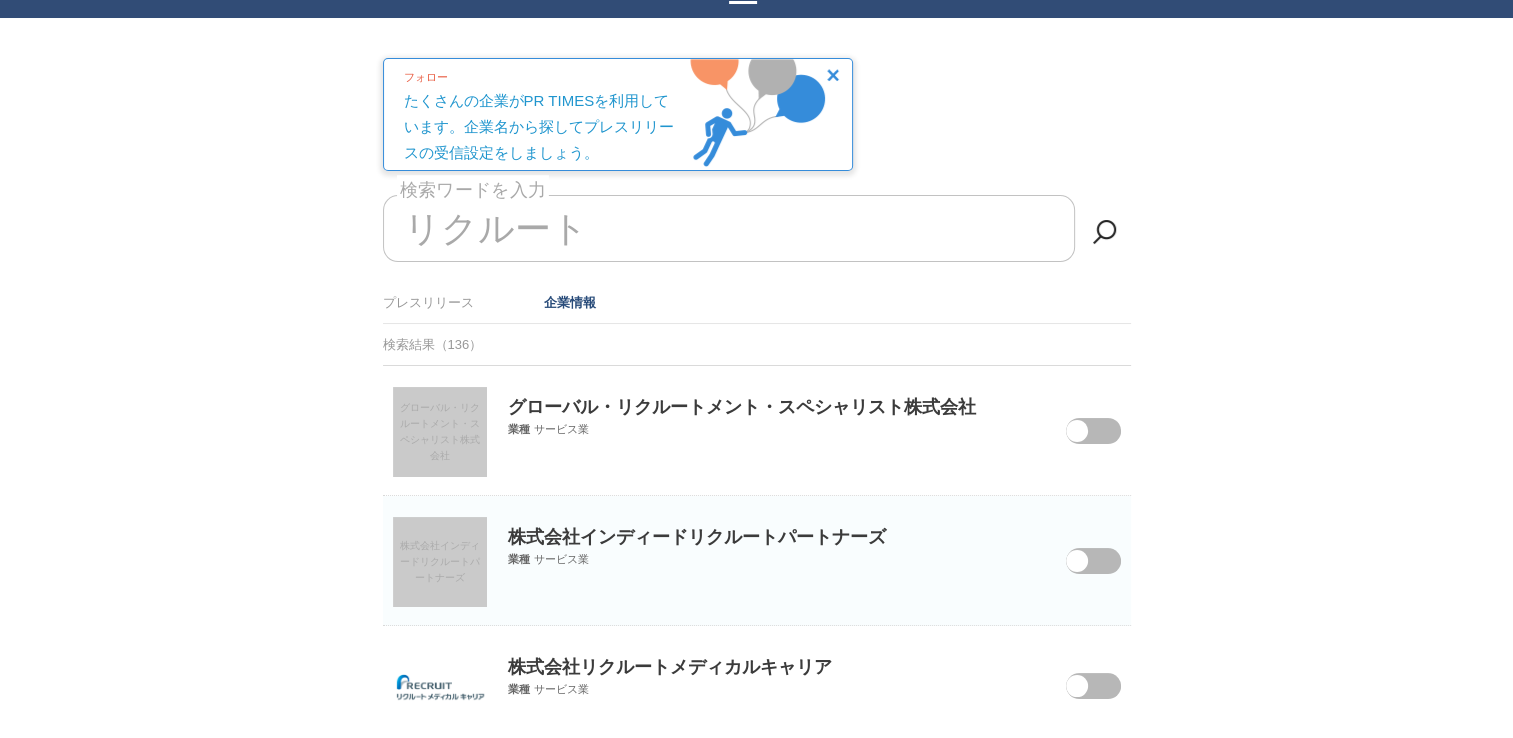 scroll, scrollTop: 0, scrollLeft: 0, axis: both 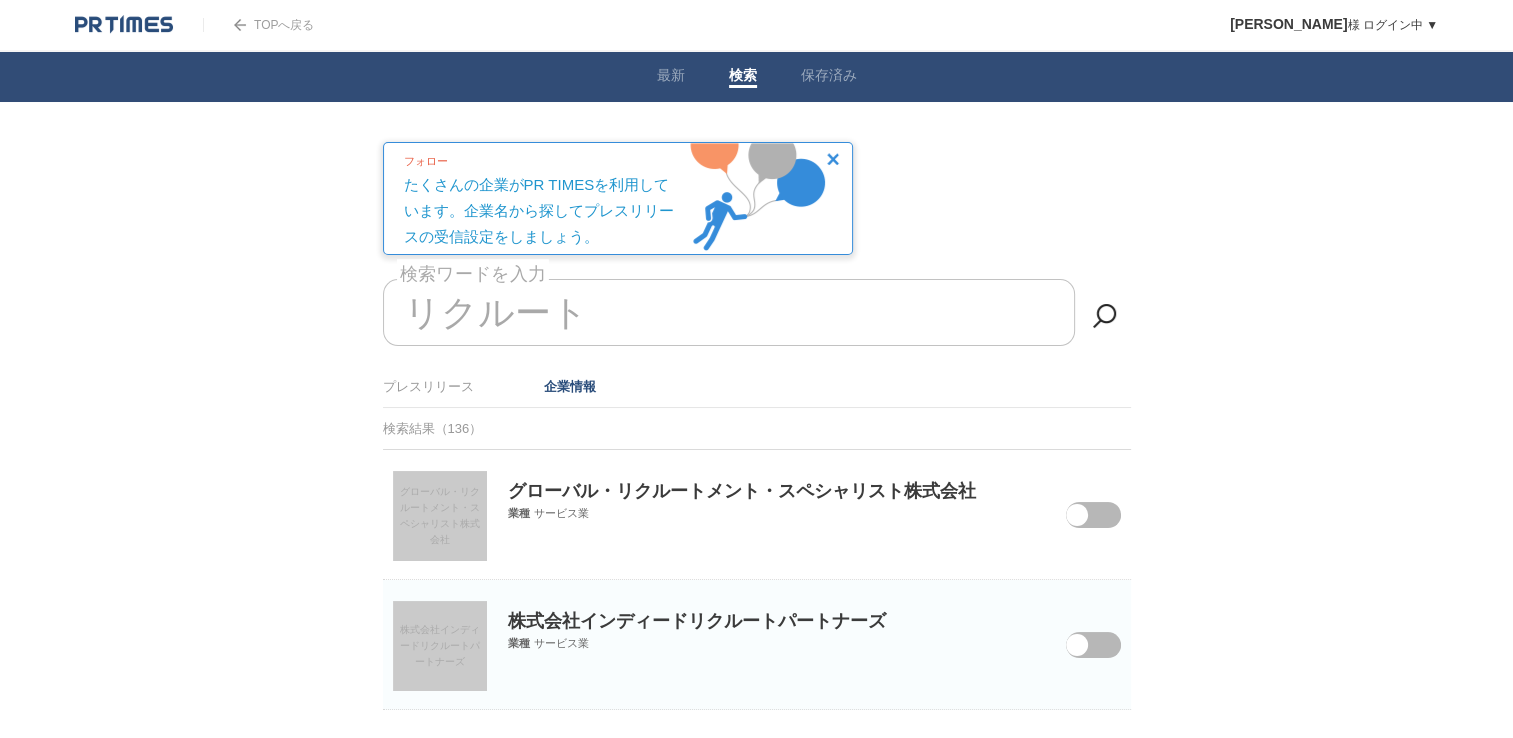 drag, startPoint x: 568, startPoint y: 330, endPoint x: 608, endPoint y: 315, distance: 42.72002 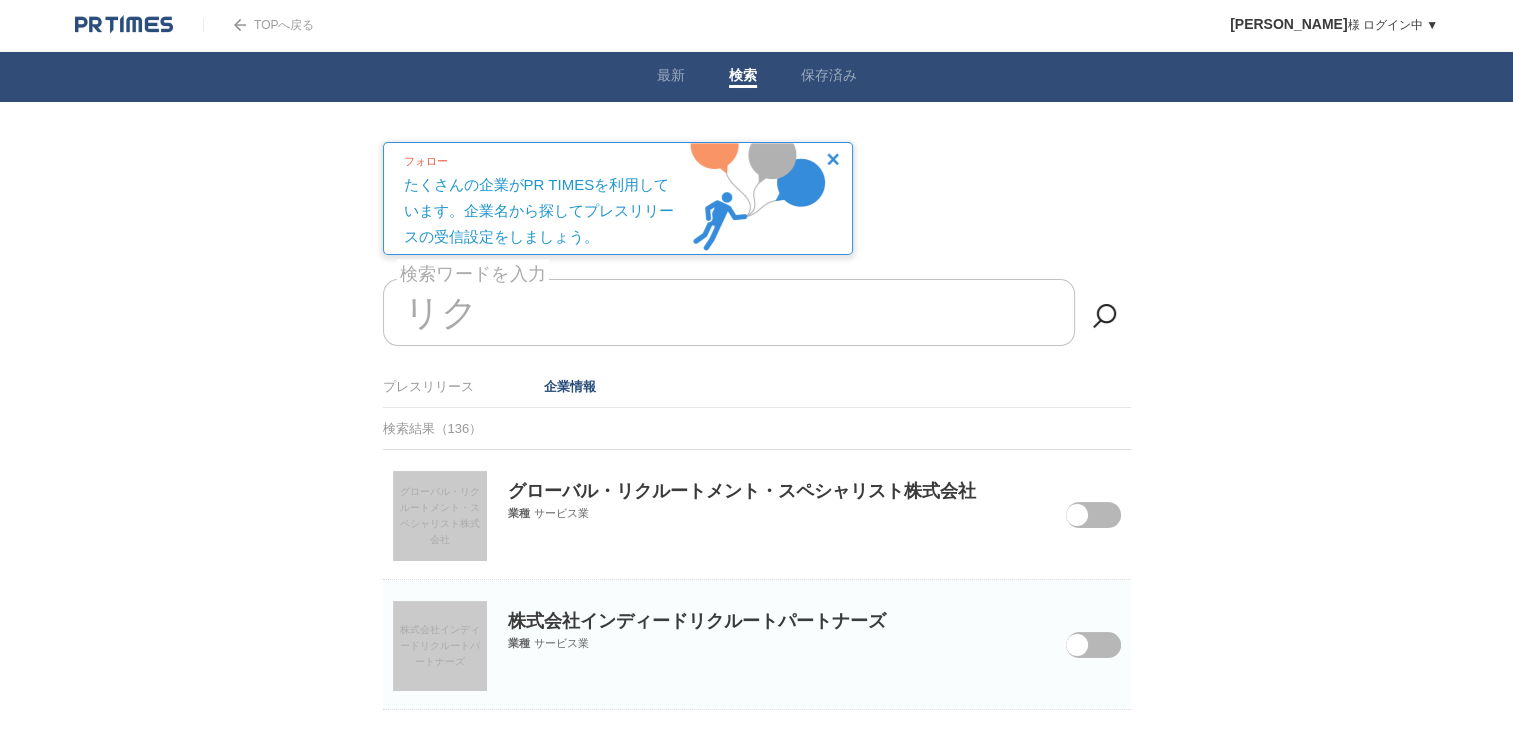 type on "リ" 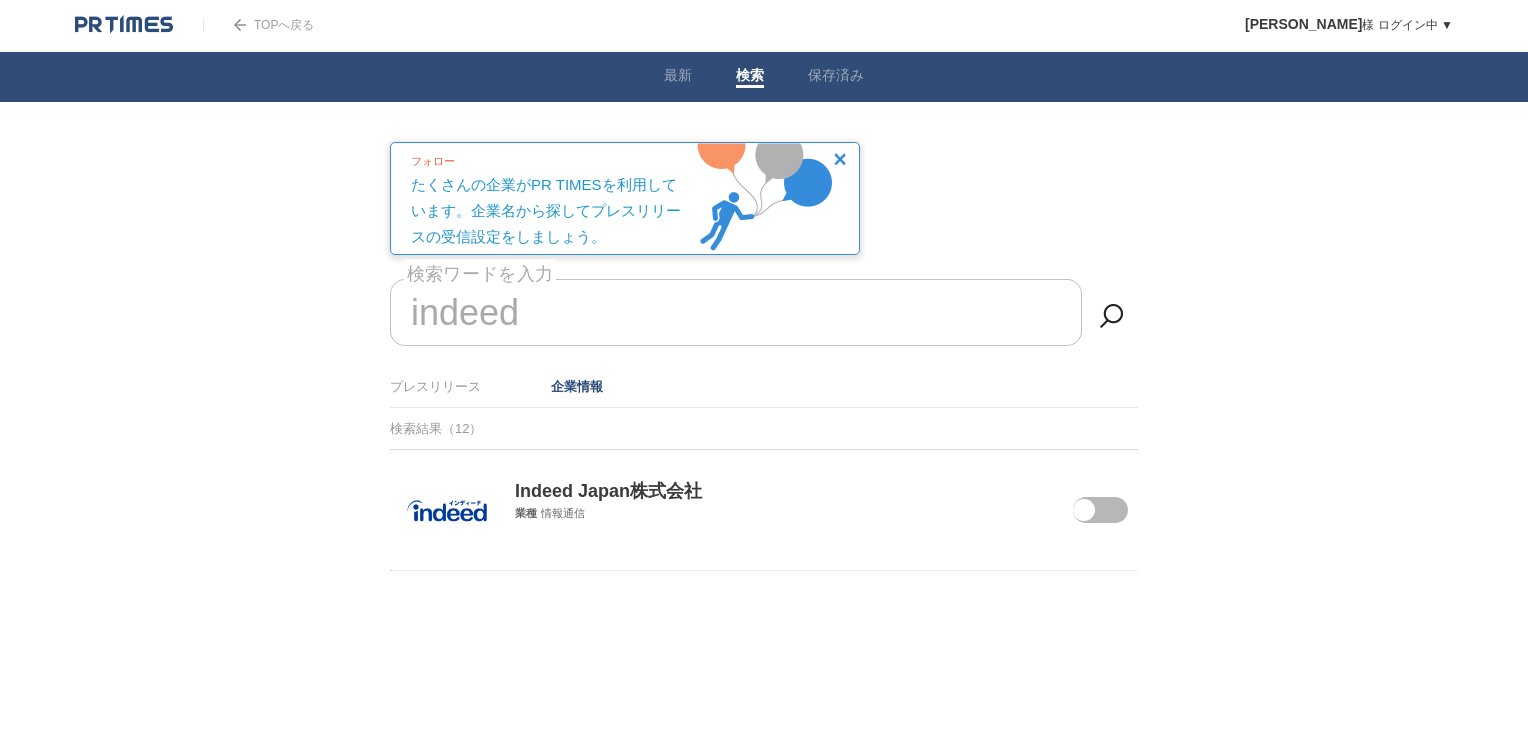 click at bounding box center (1086, 523) 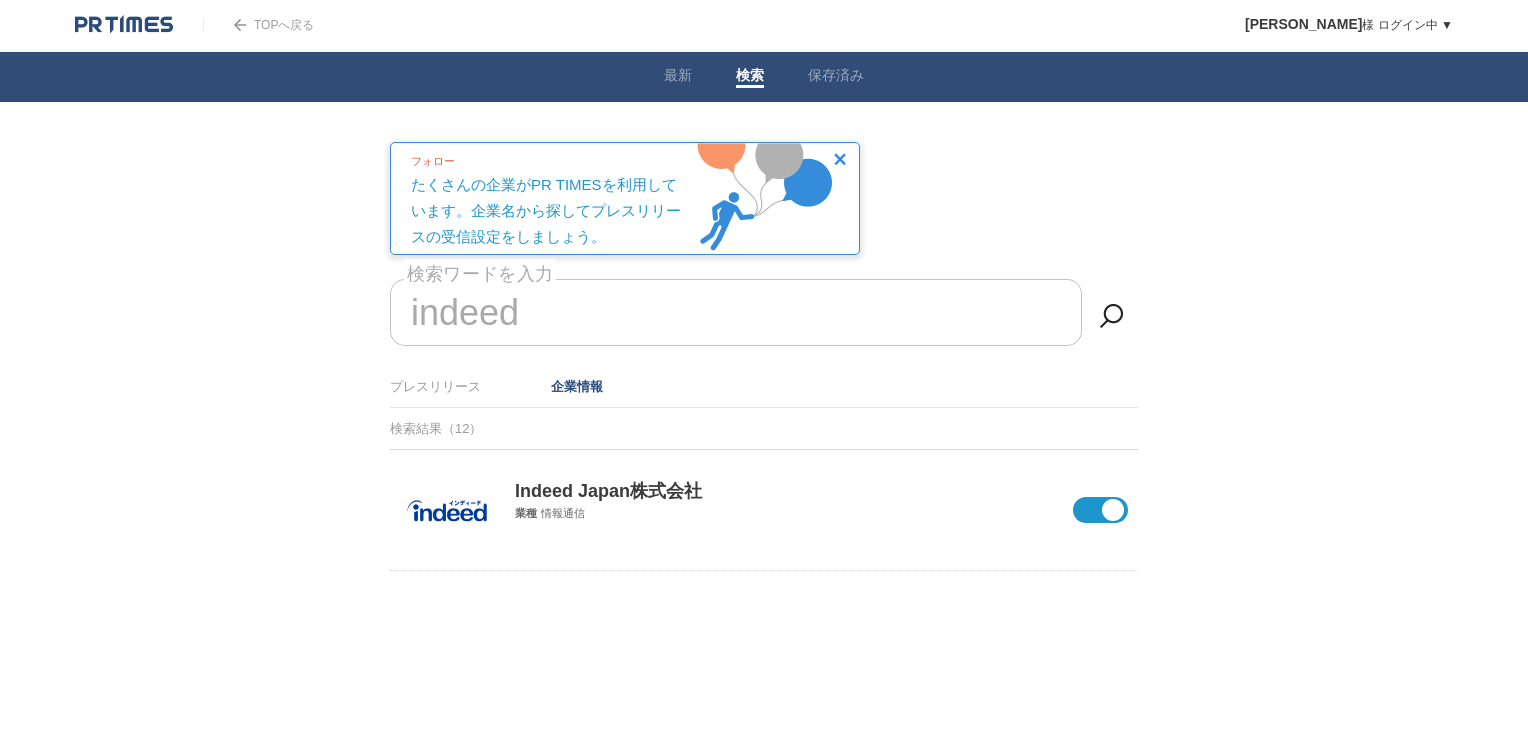 click on "indeed" at bounding box center (736, 312) 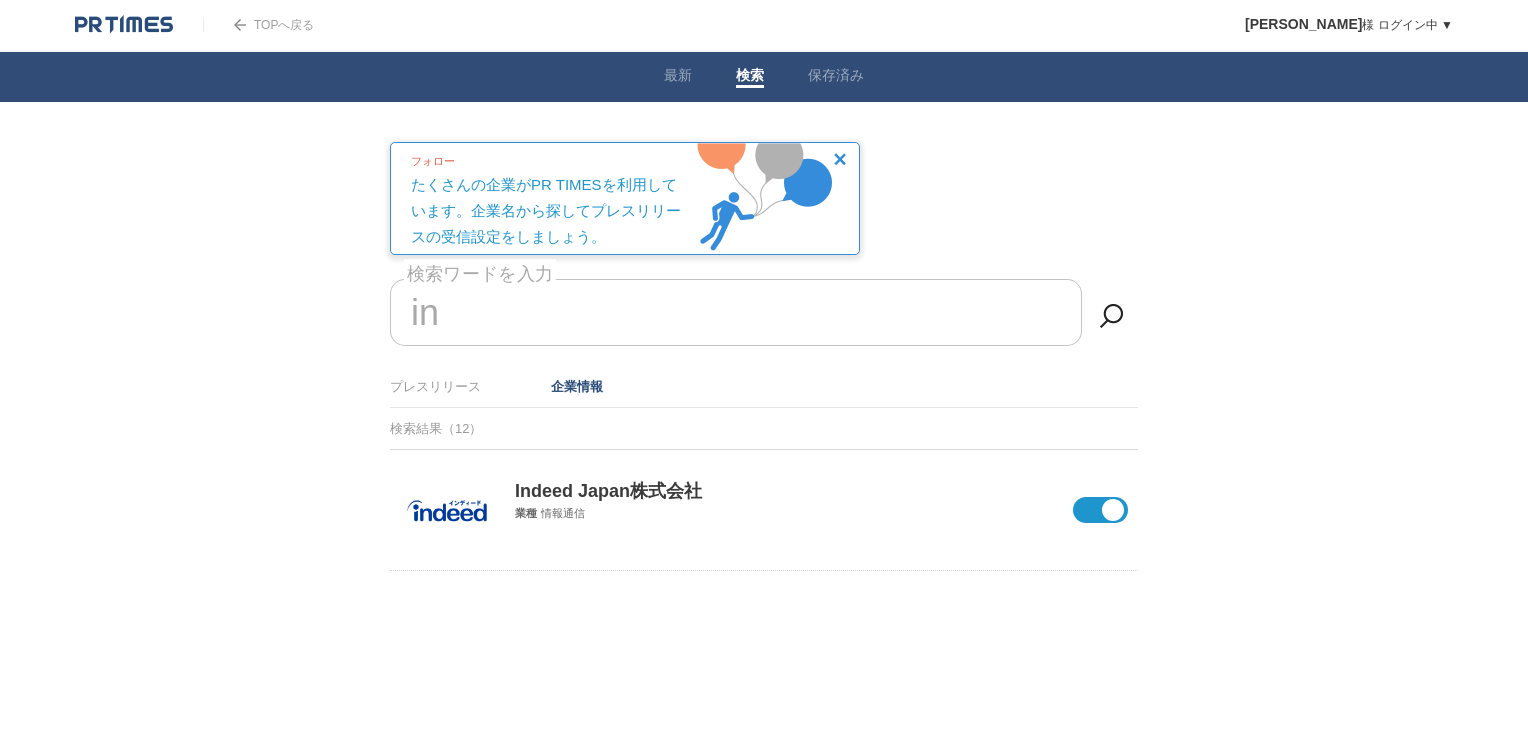type on "i" 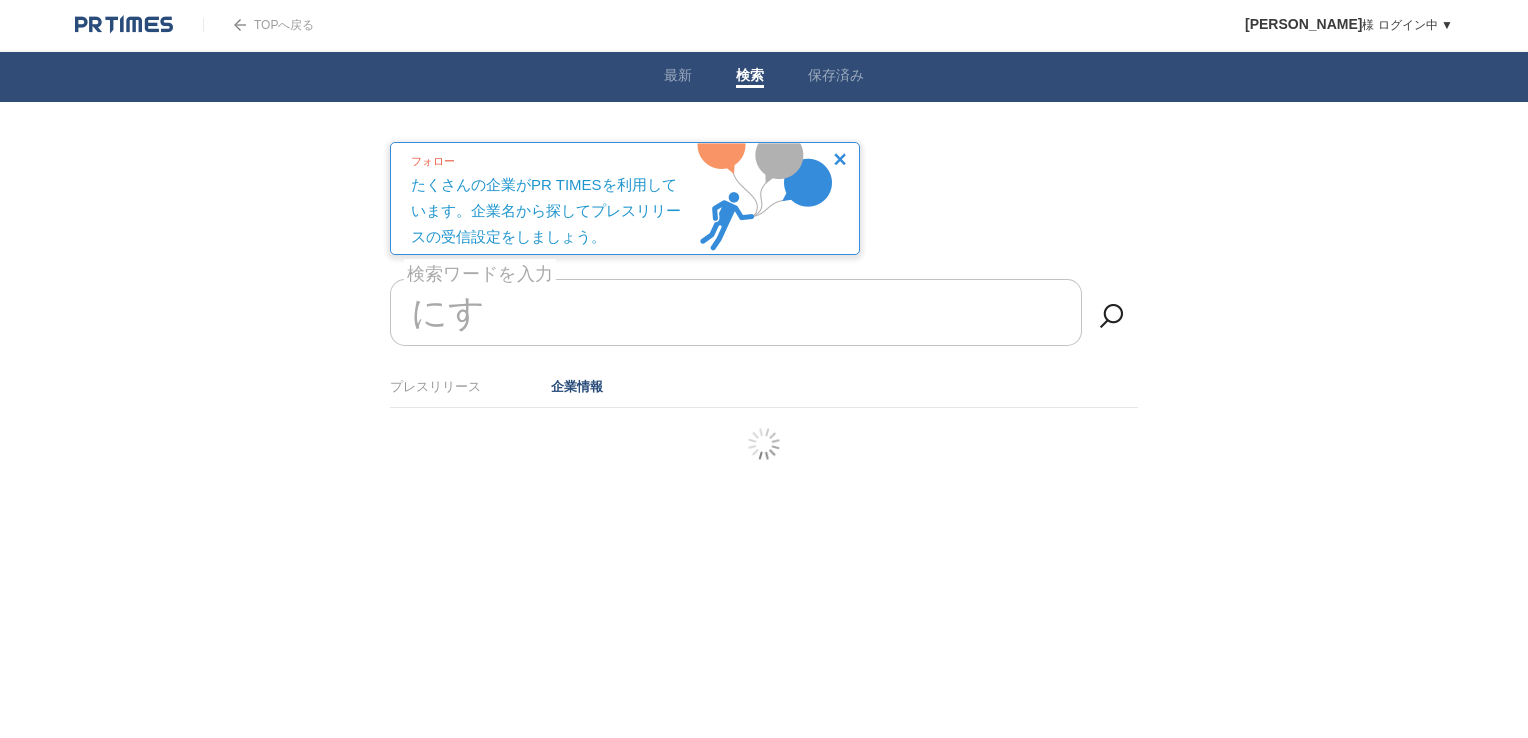 type on "に" 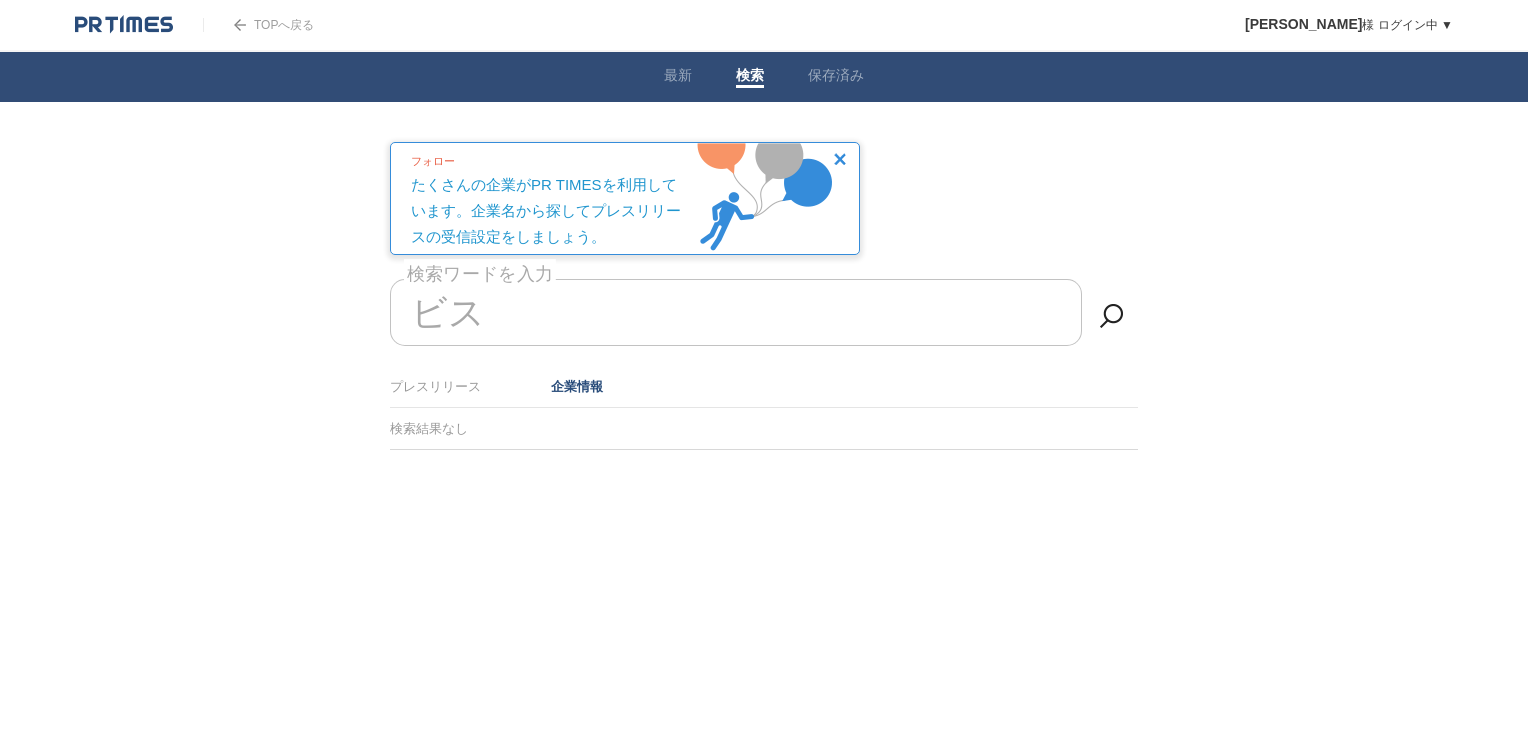 type on "ビ" 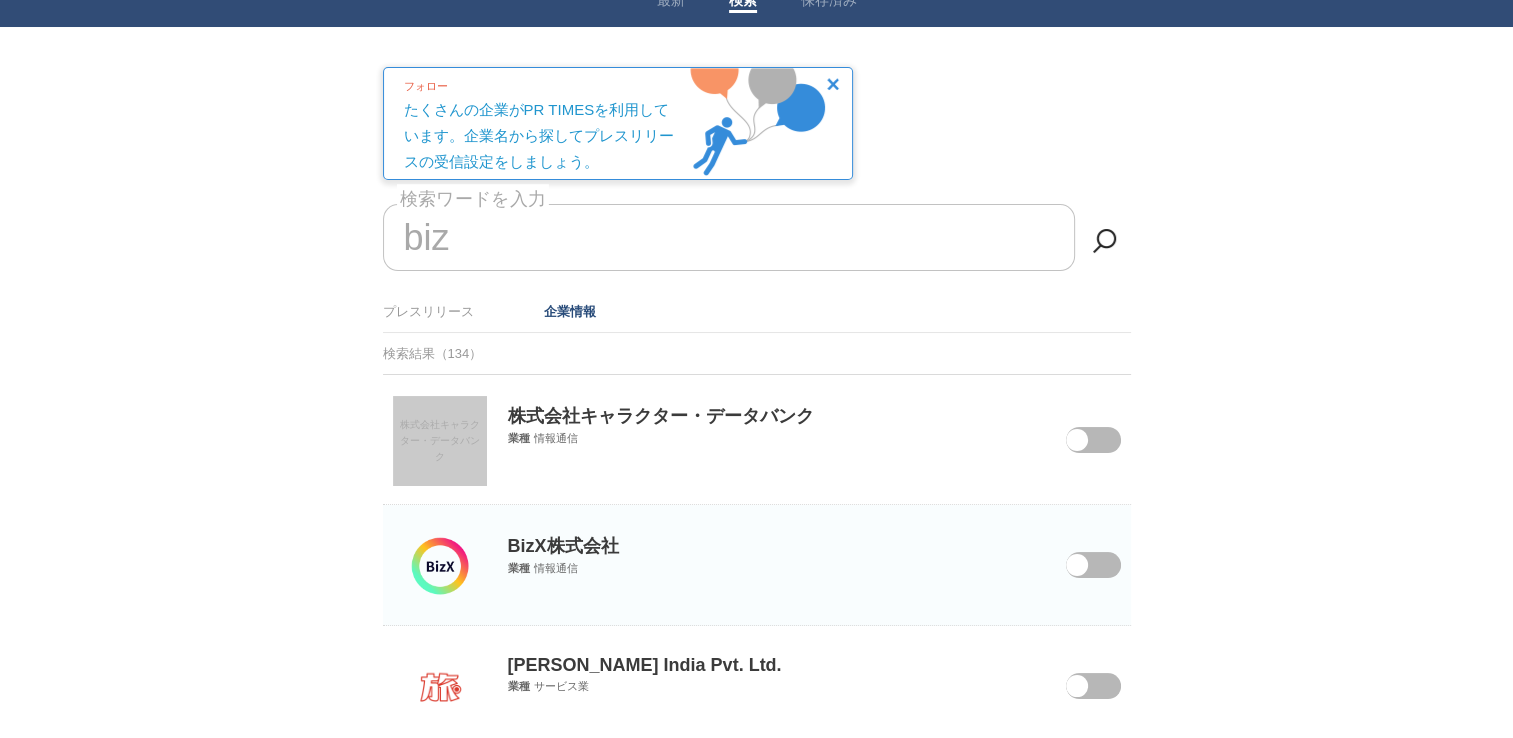 scroll, scrollTop: 0, scrollLeft: 0, axis: both 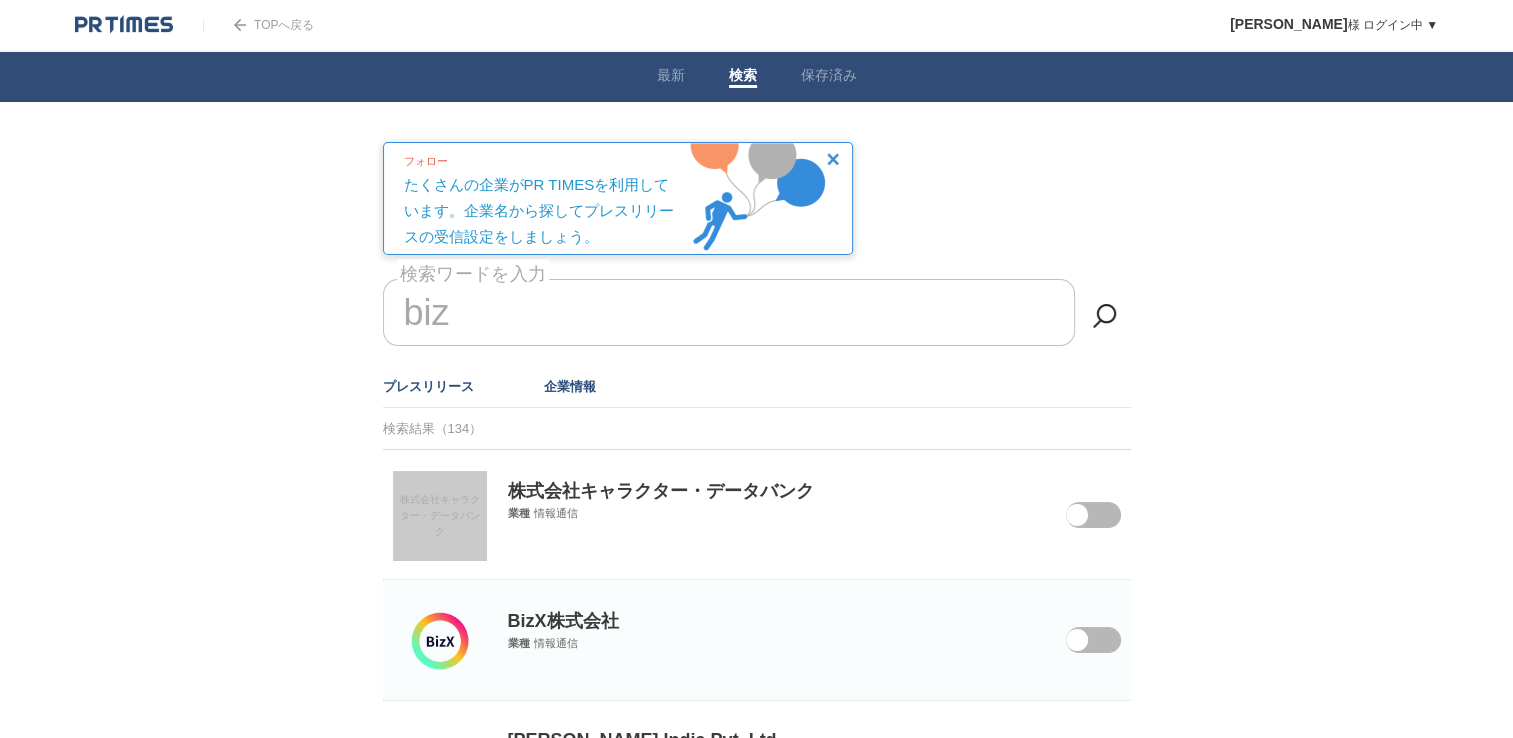 click on "プレスリリース" at bounding box center (428, 386) 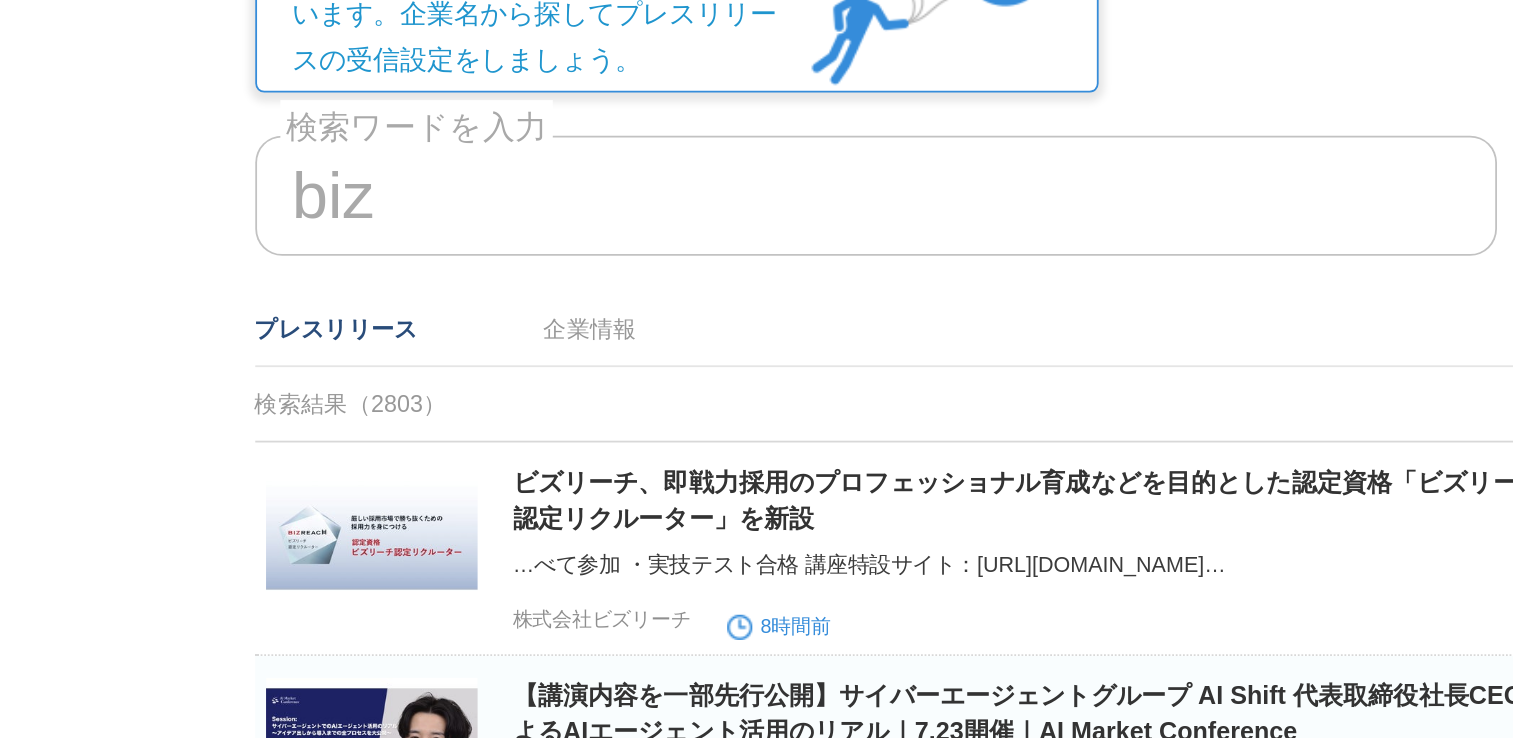 click on "biz" at bounding box center (729, 312) 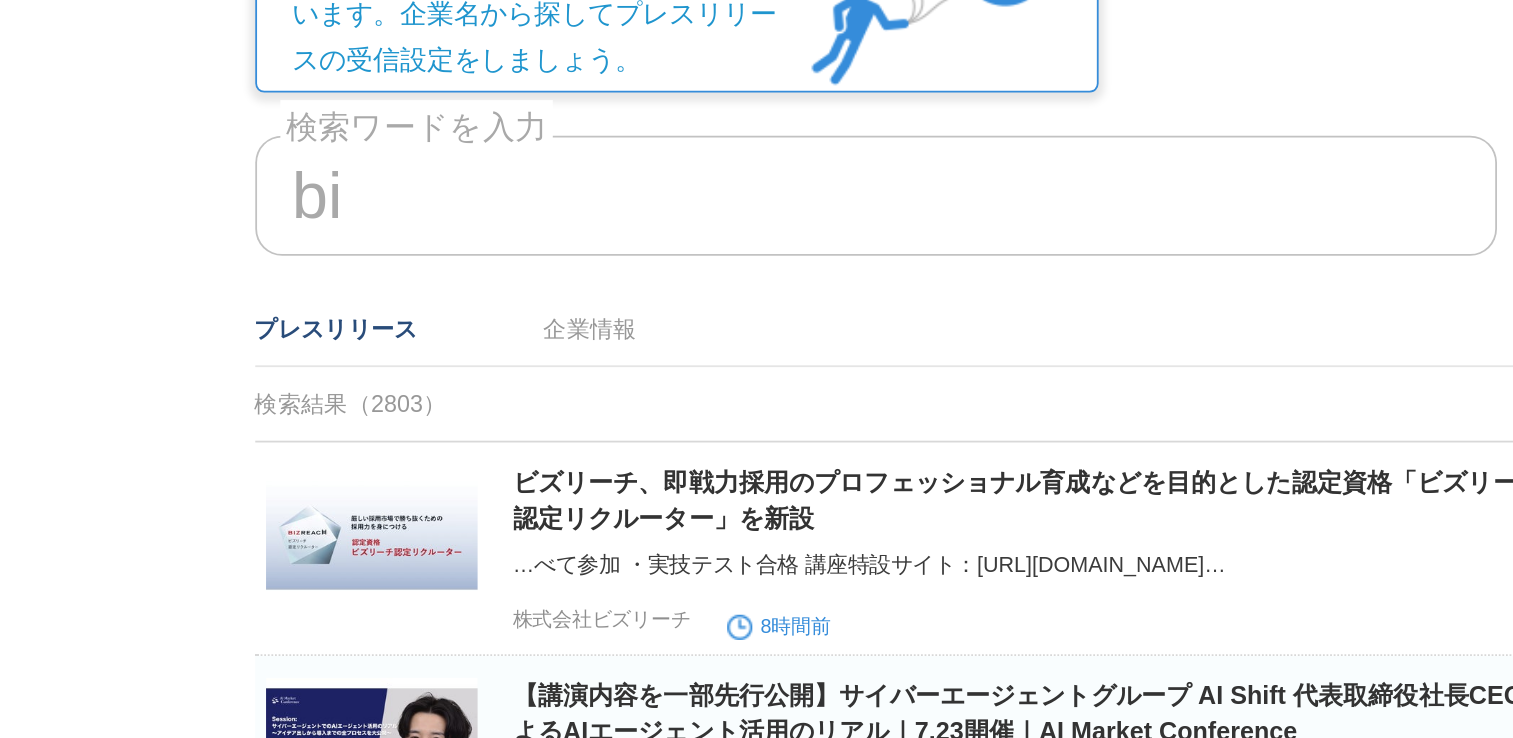 type on "b" 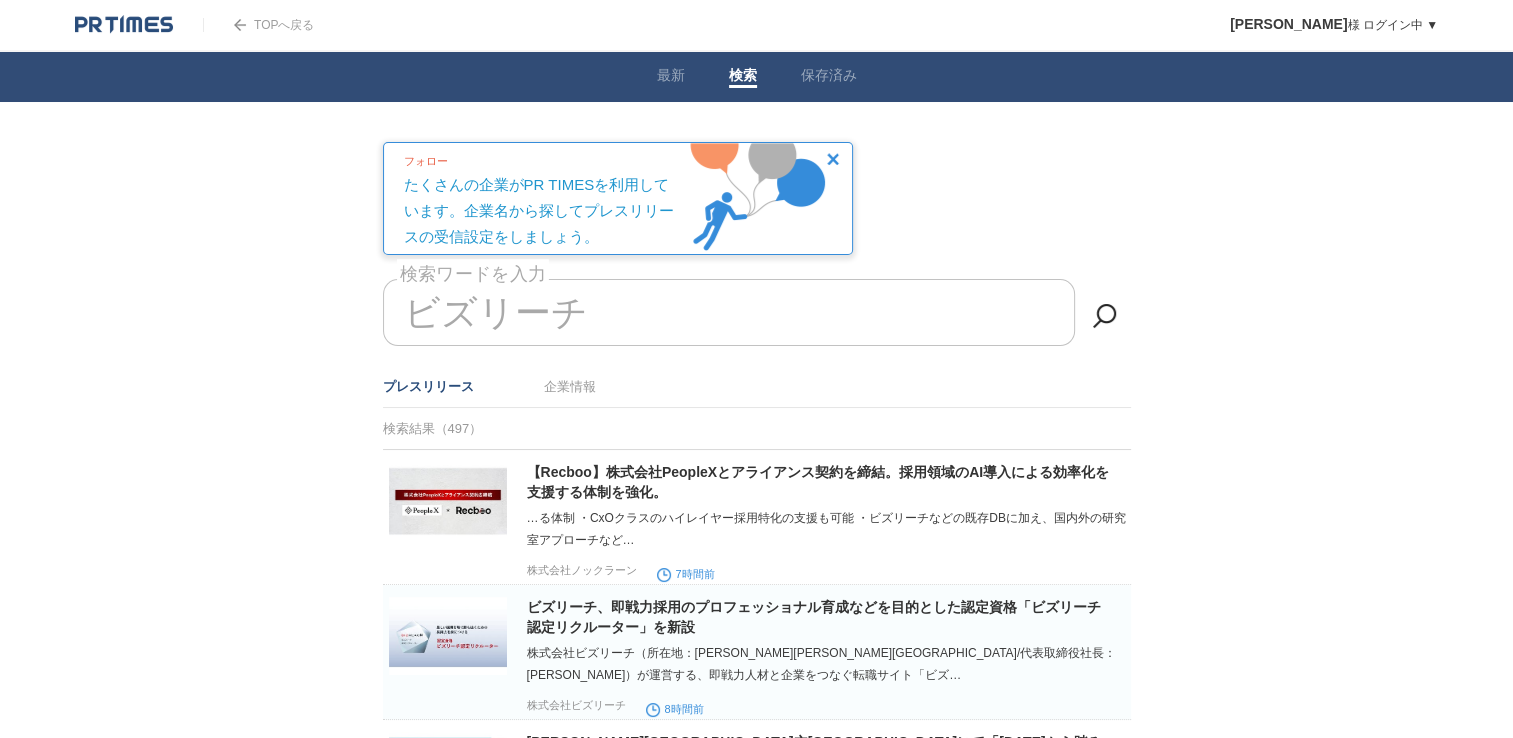 click on "プレスリリース
企業情報" at bounding box center [757, 387] 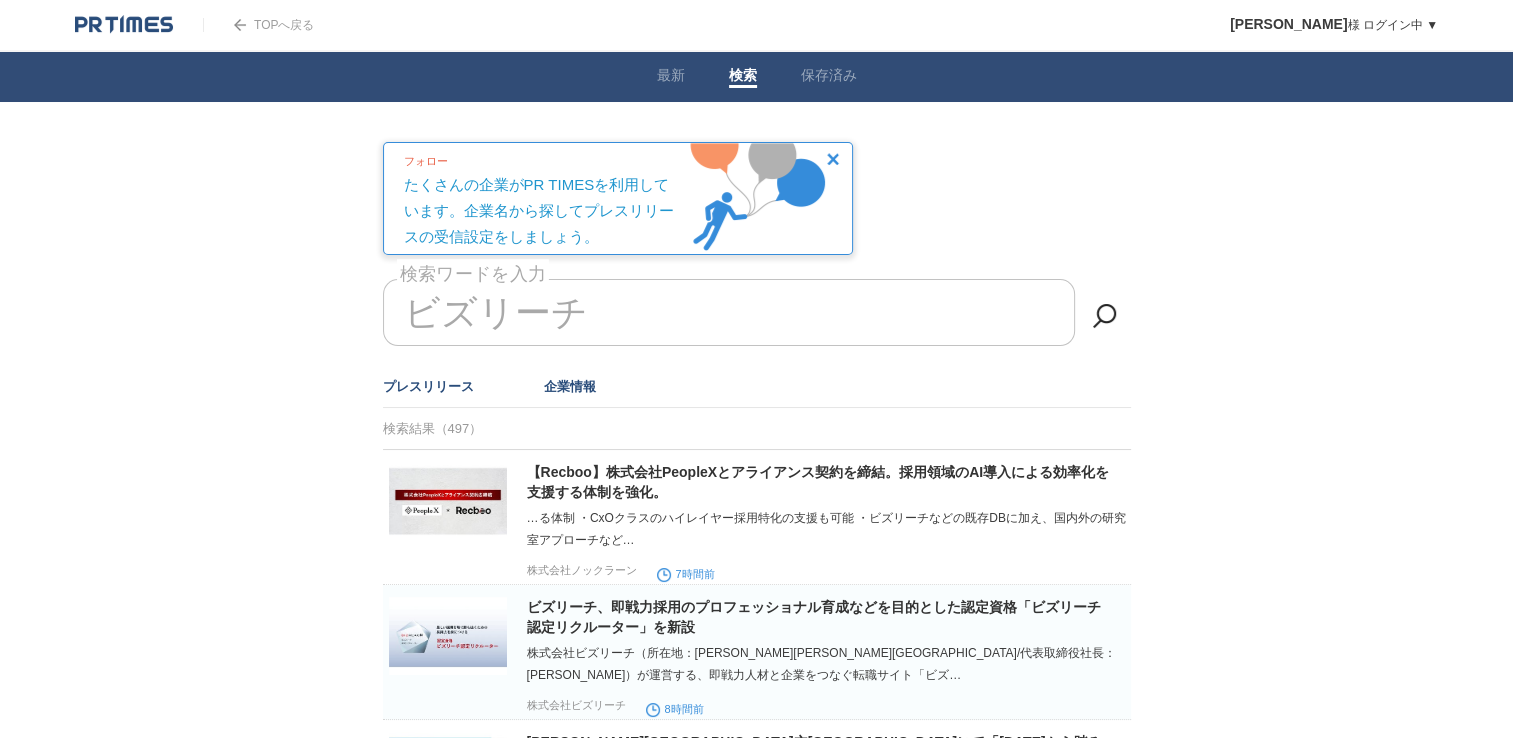 click on "企業情報" at bounding box center [570, 386] 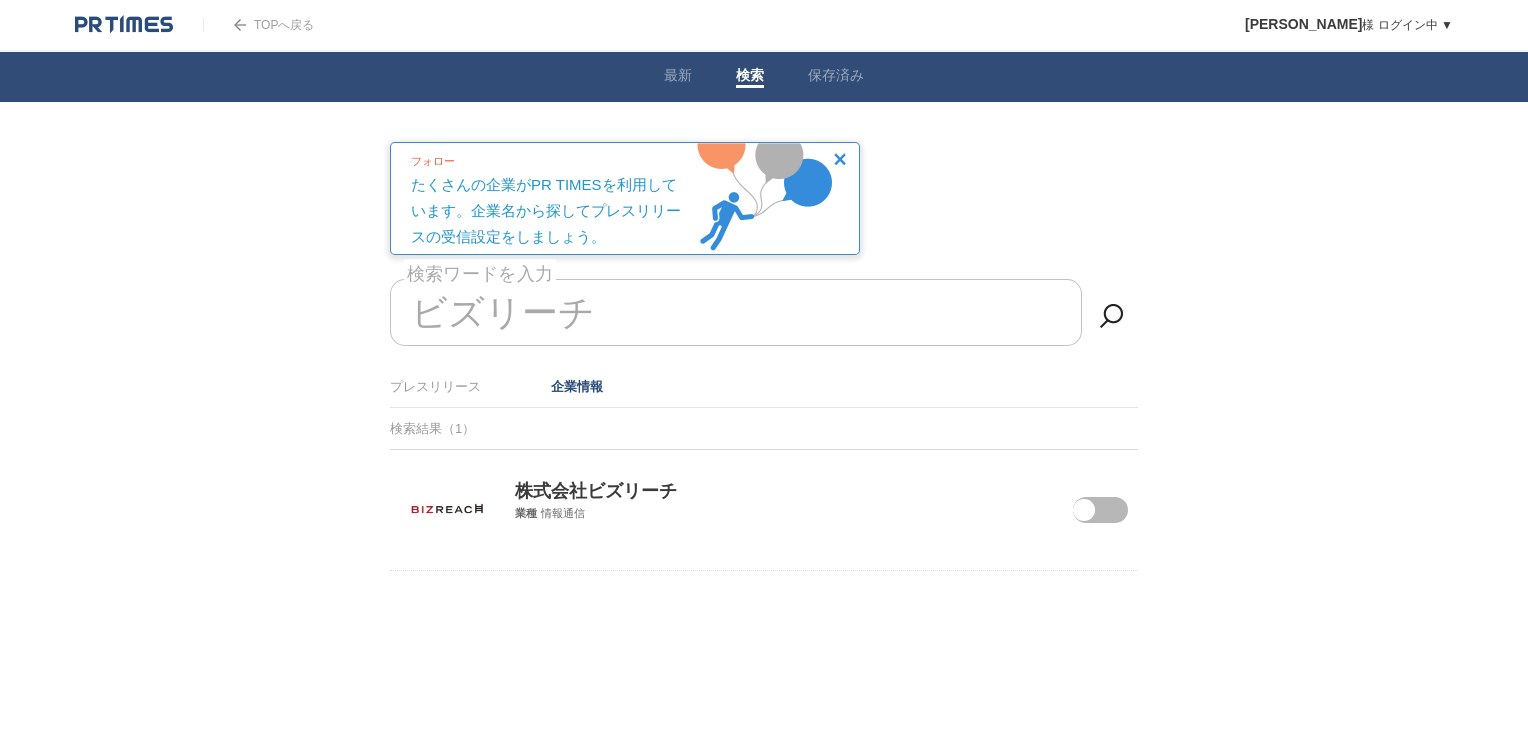 click at bounding box center (1084, 510) 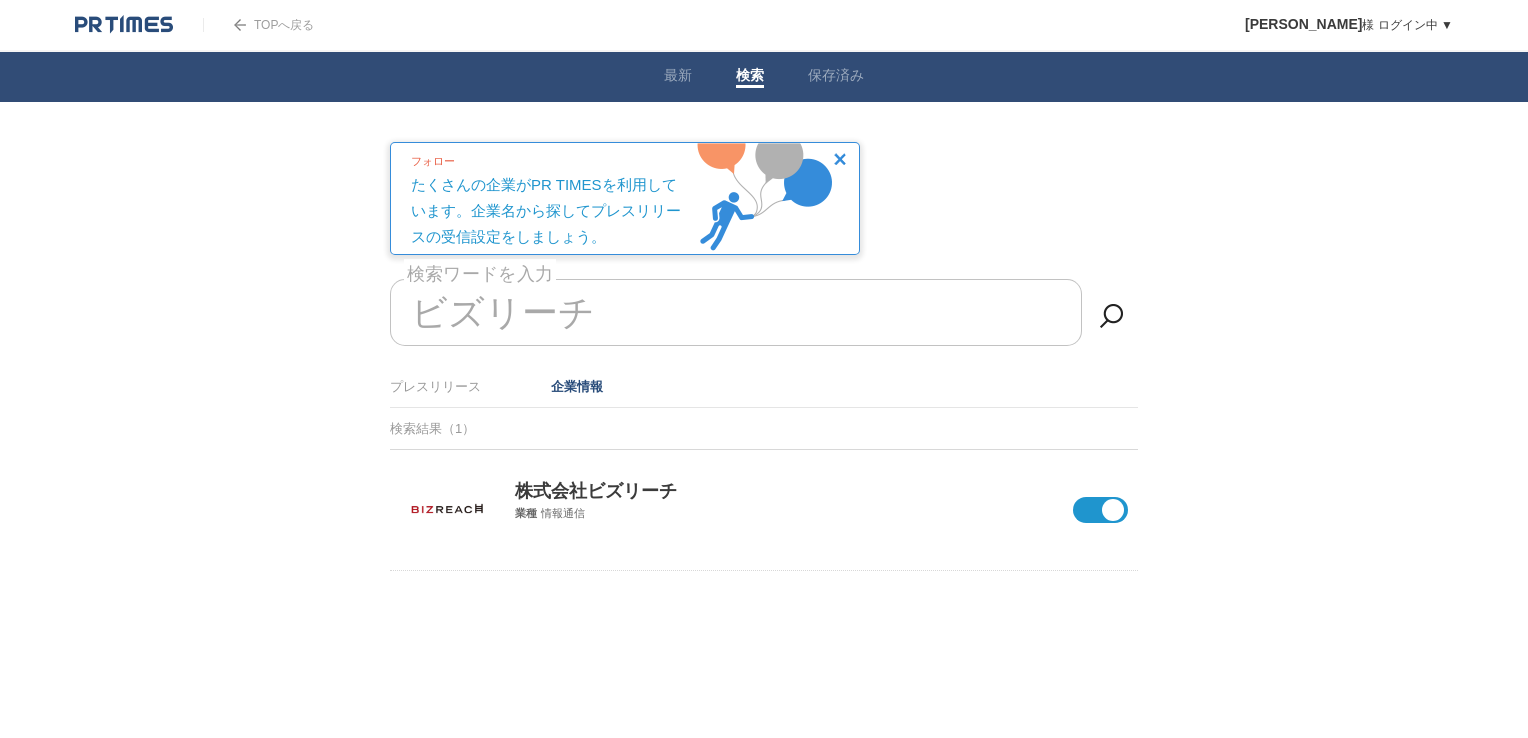 drag, startPoint x: 566, startPoint y: 304, endPoint x: 346, endPoint y: 309, distance: 220.05681 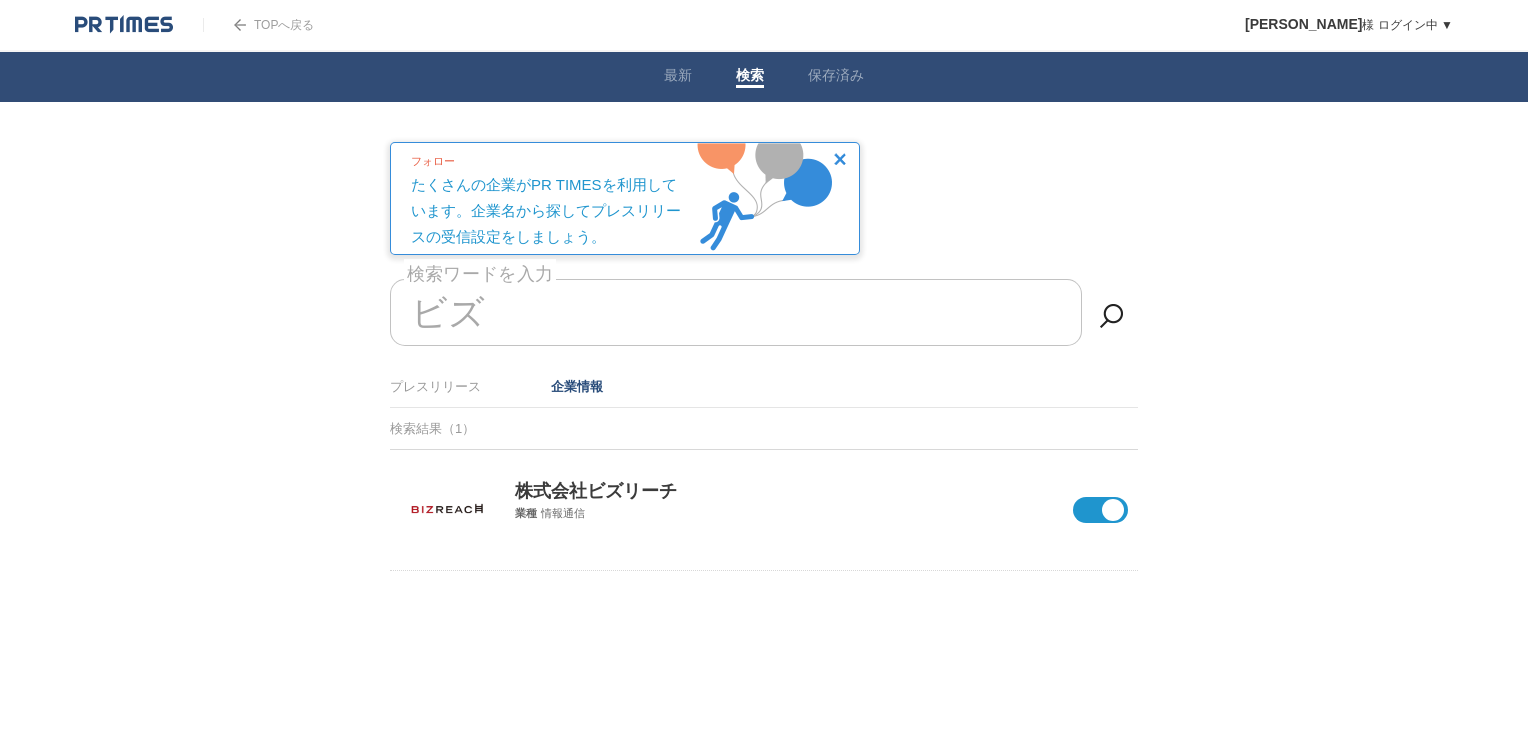type on "ビ" 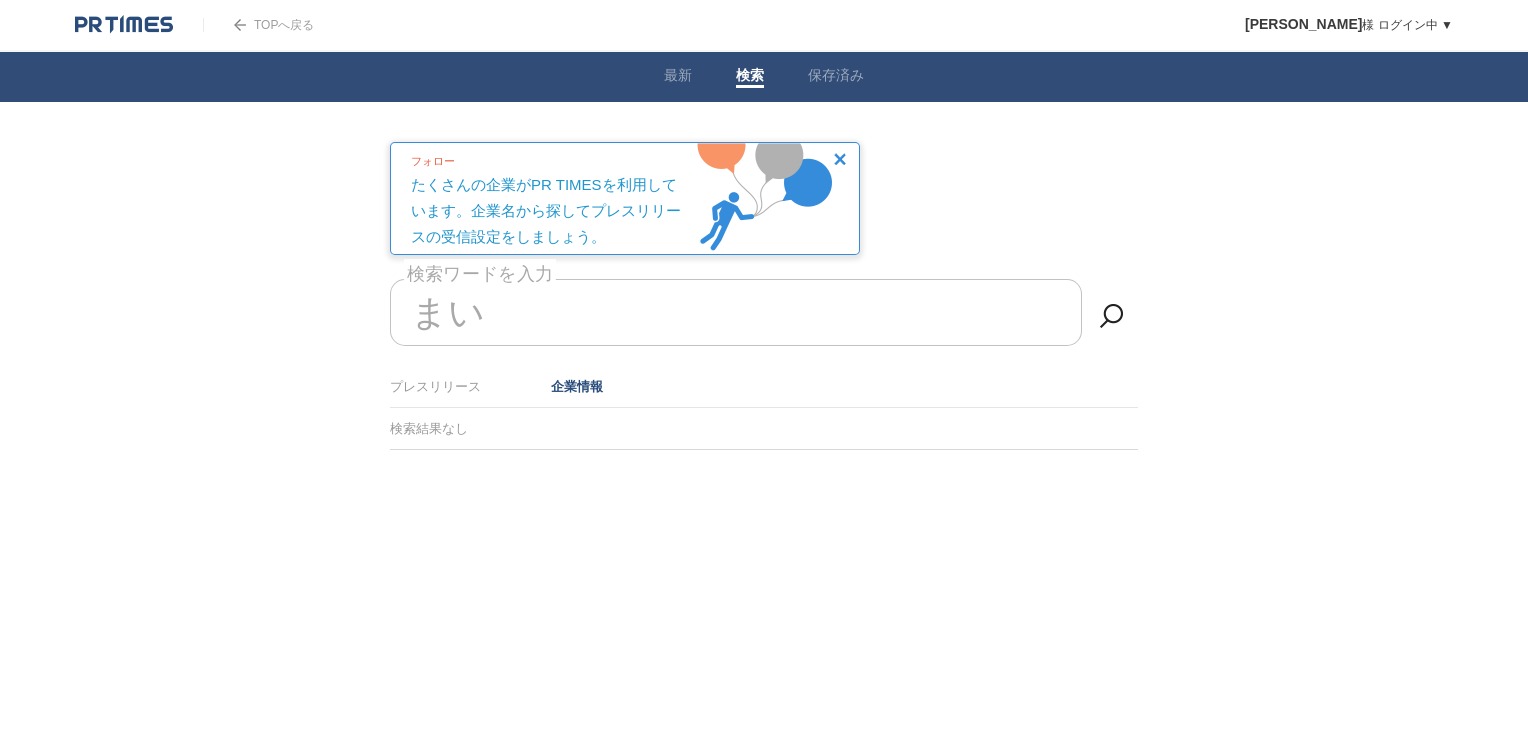 type on "ま" 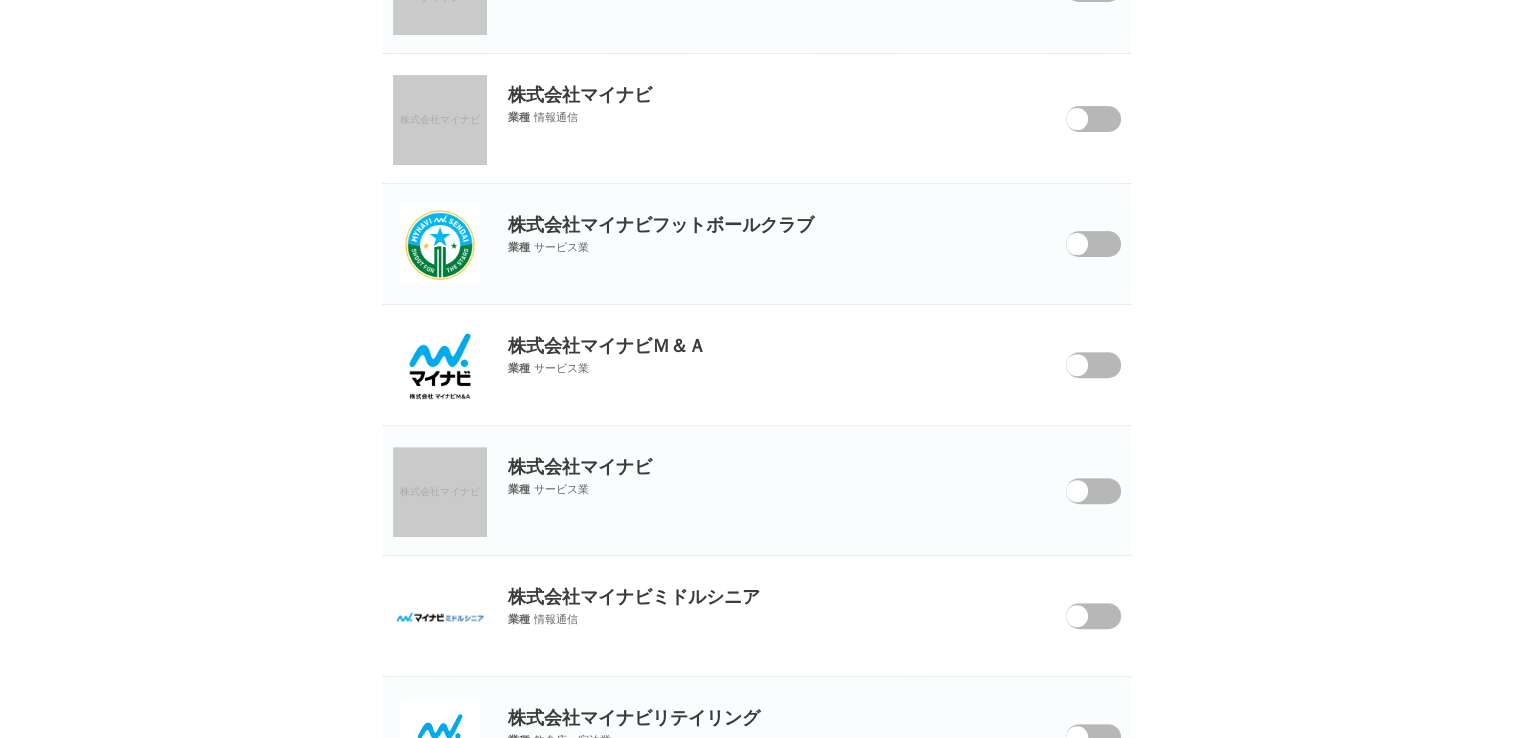scroll, scrollTop: 0, scrollLeft: 0, axis: both 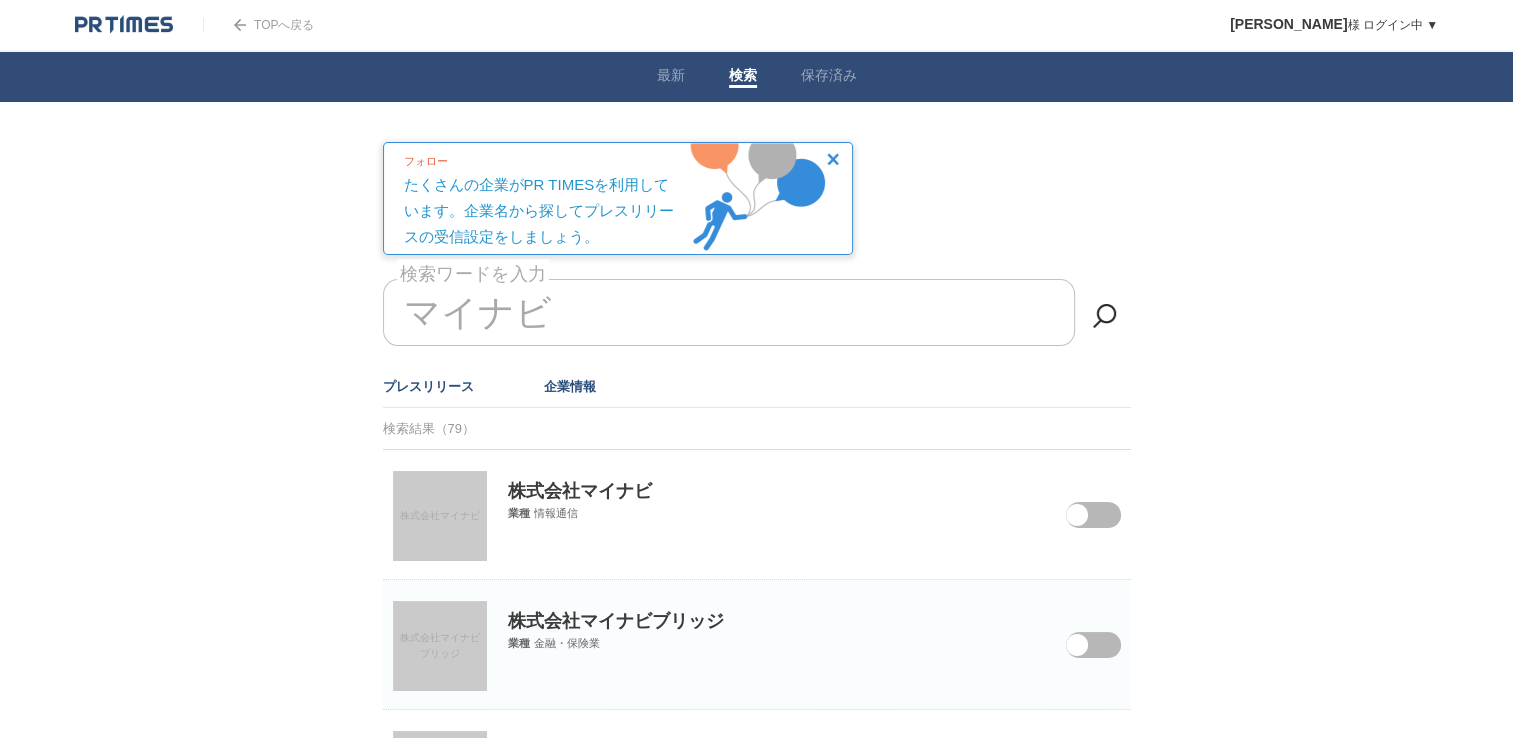 click on "プレスリリース" at bounding box center [428, 386] 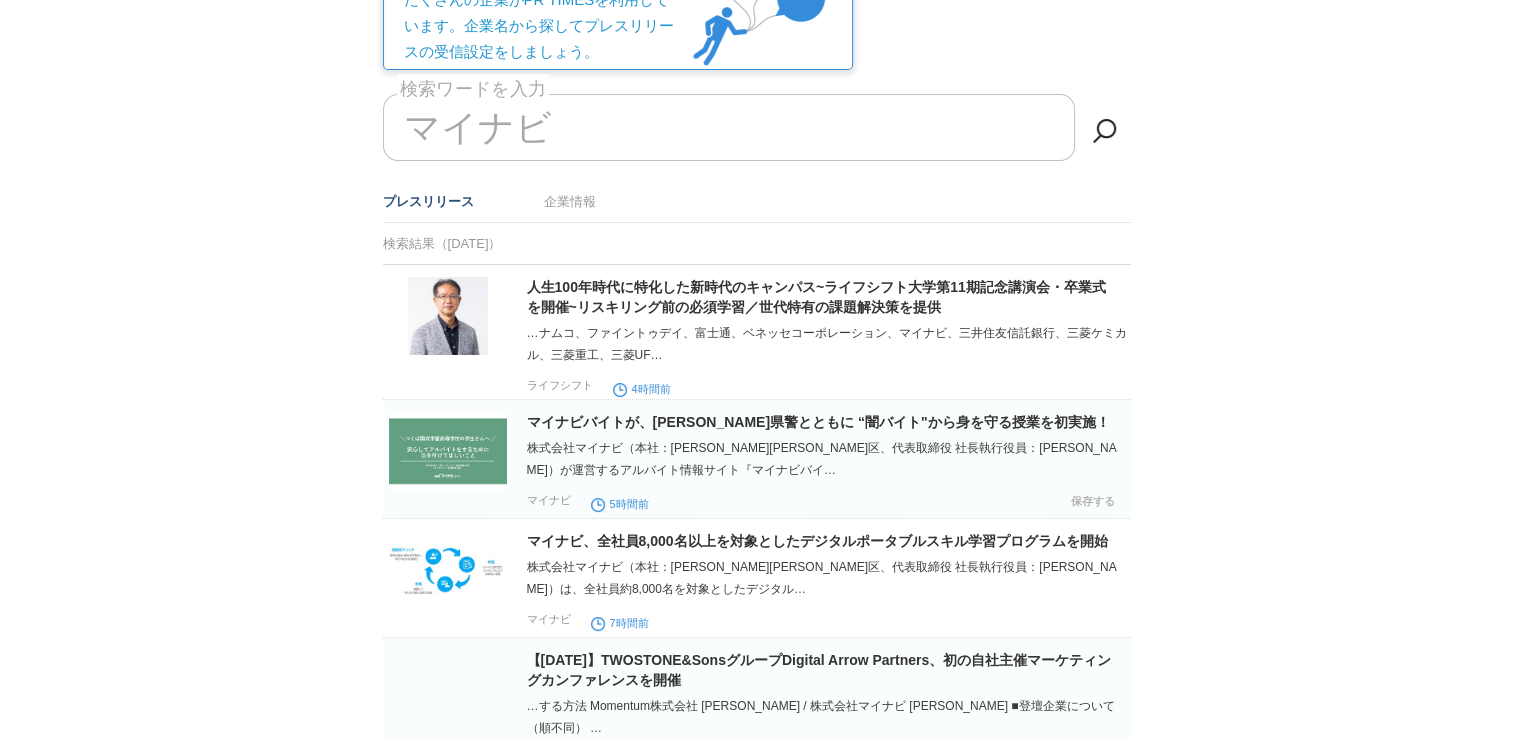 scroll, scrollTop: 200, scrollLeft: 0, axis: vertical 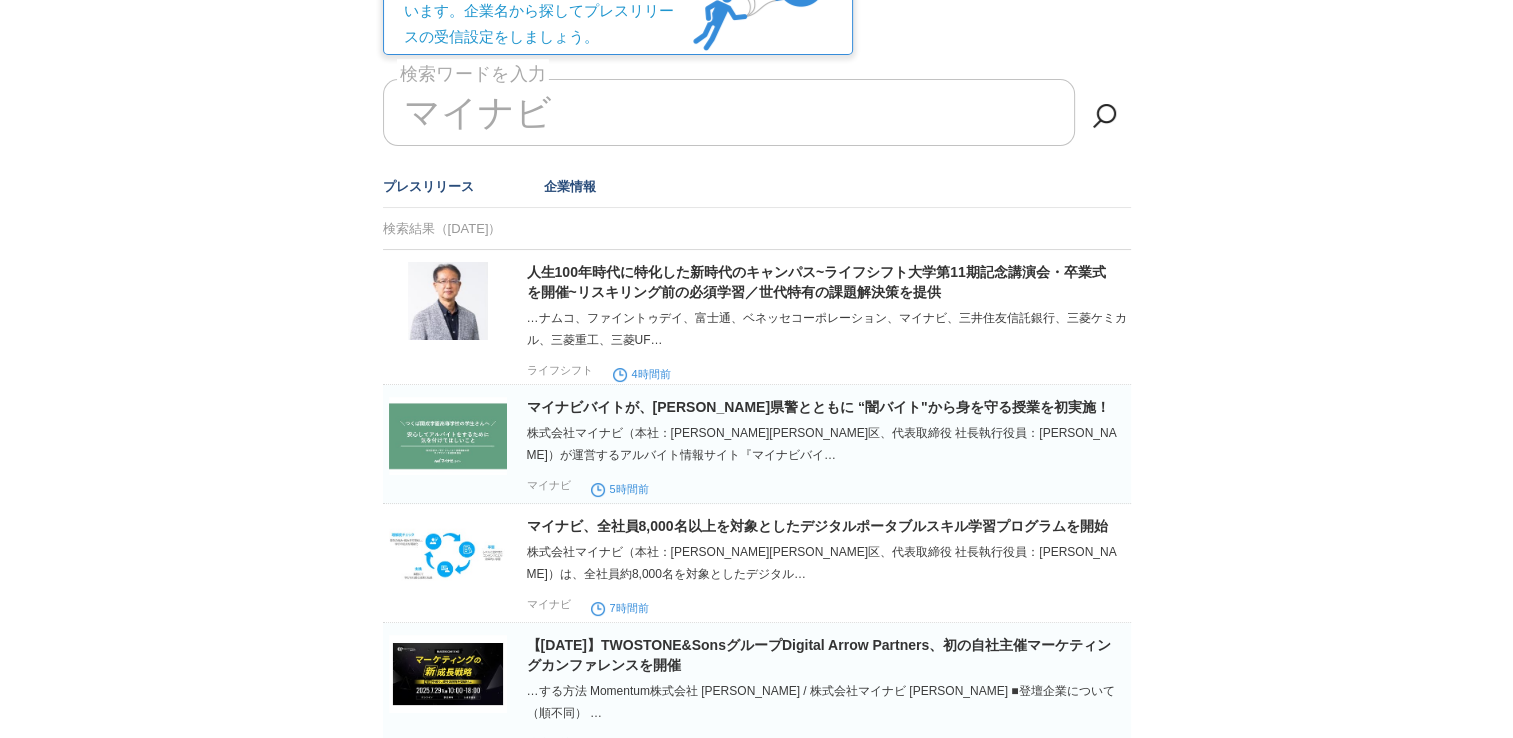 click on "企業情報" at bounding box center [570, 186] 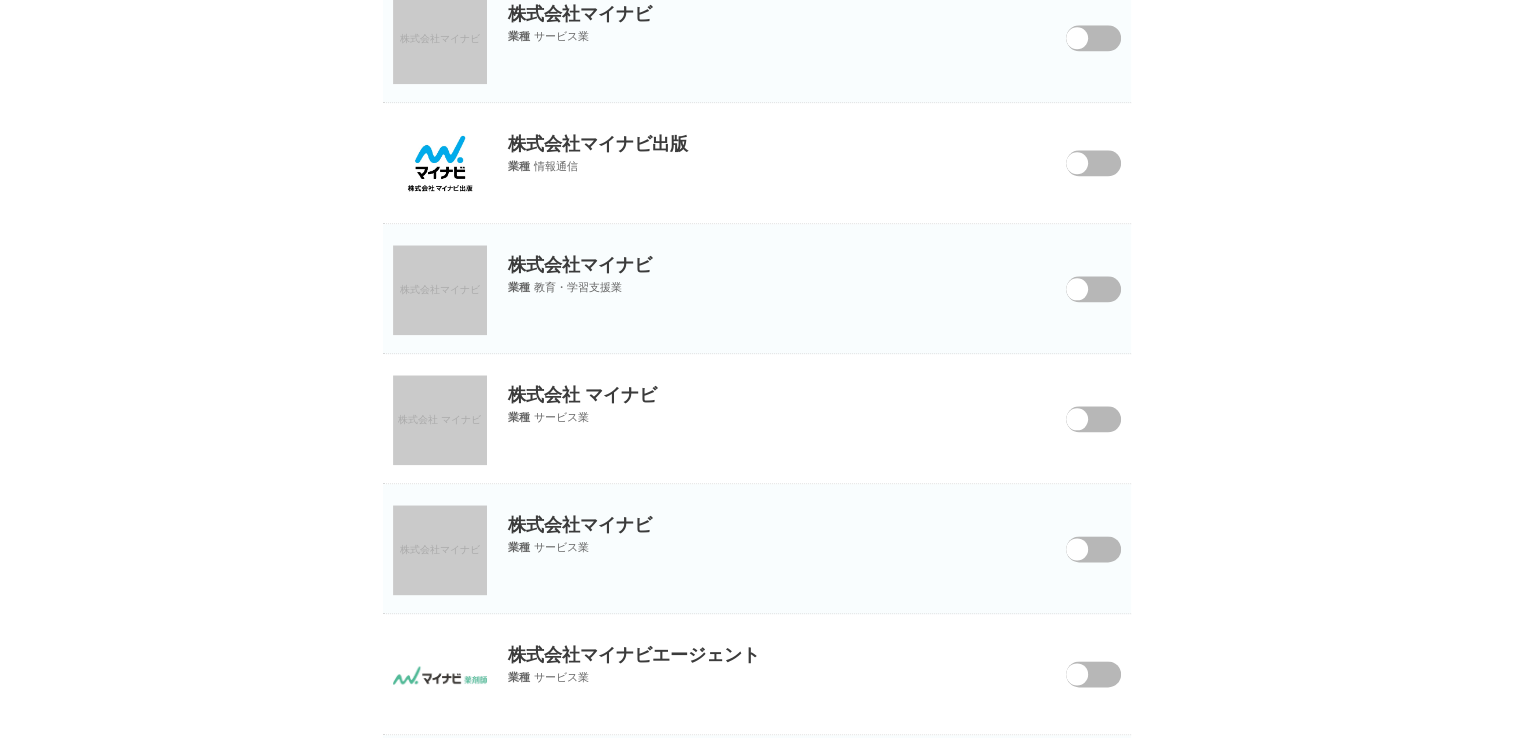 scroll, scrollTop: 2540, scrollLeft: 0, axis: vertical 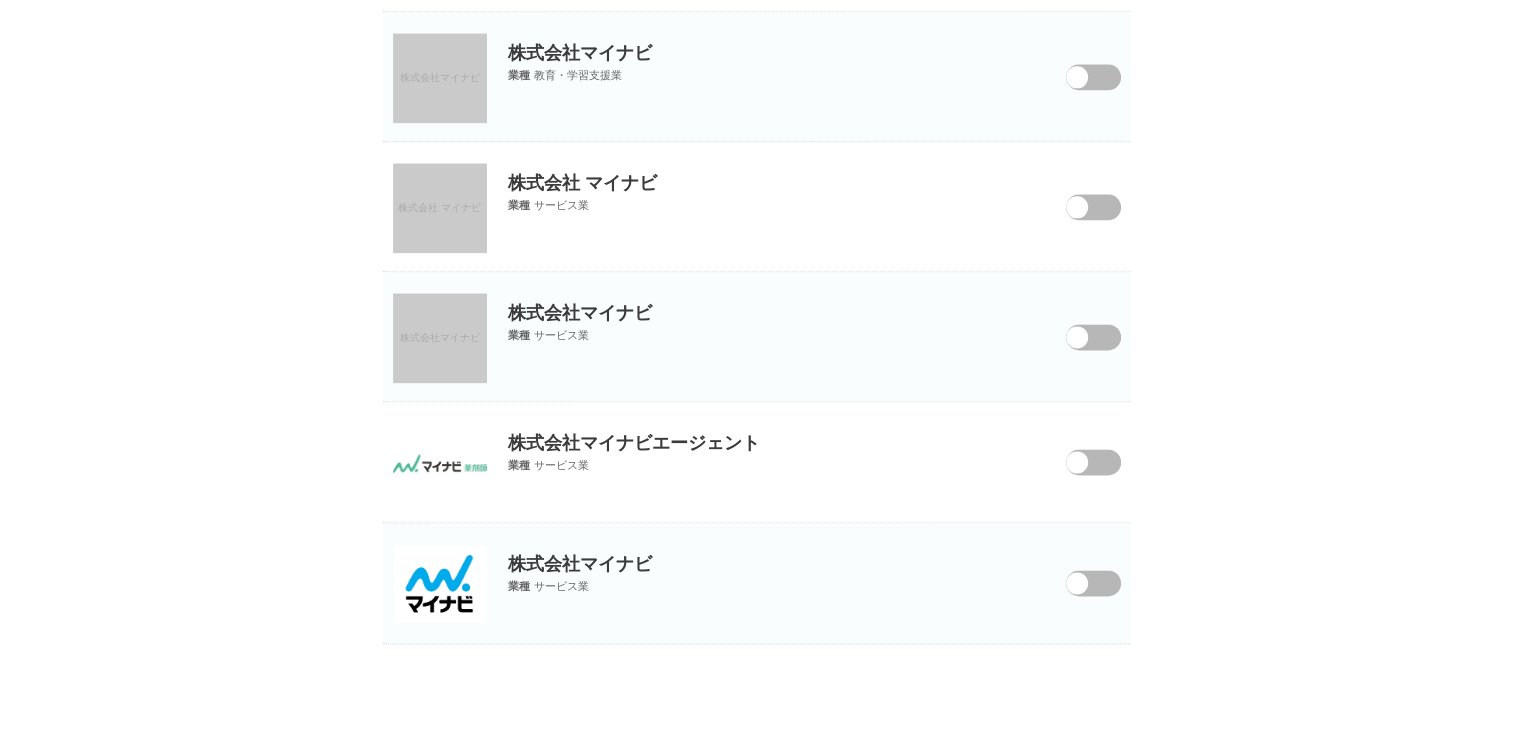 click at bounding box center (1079, 596) 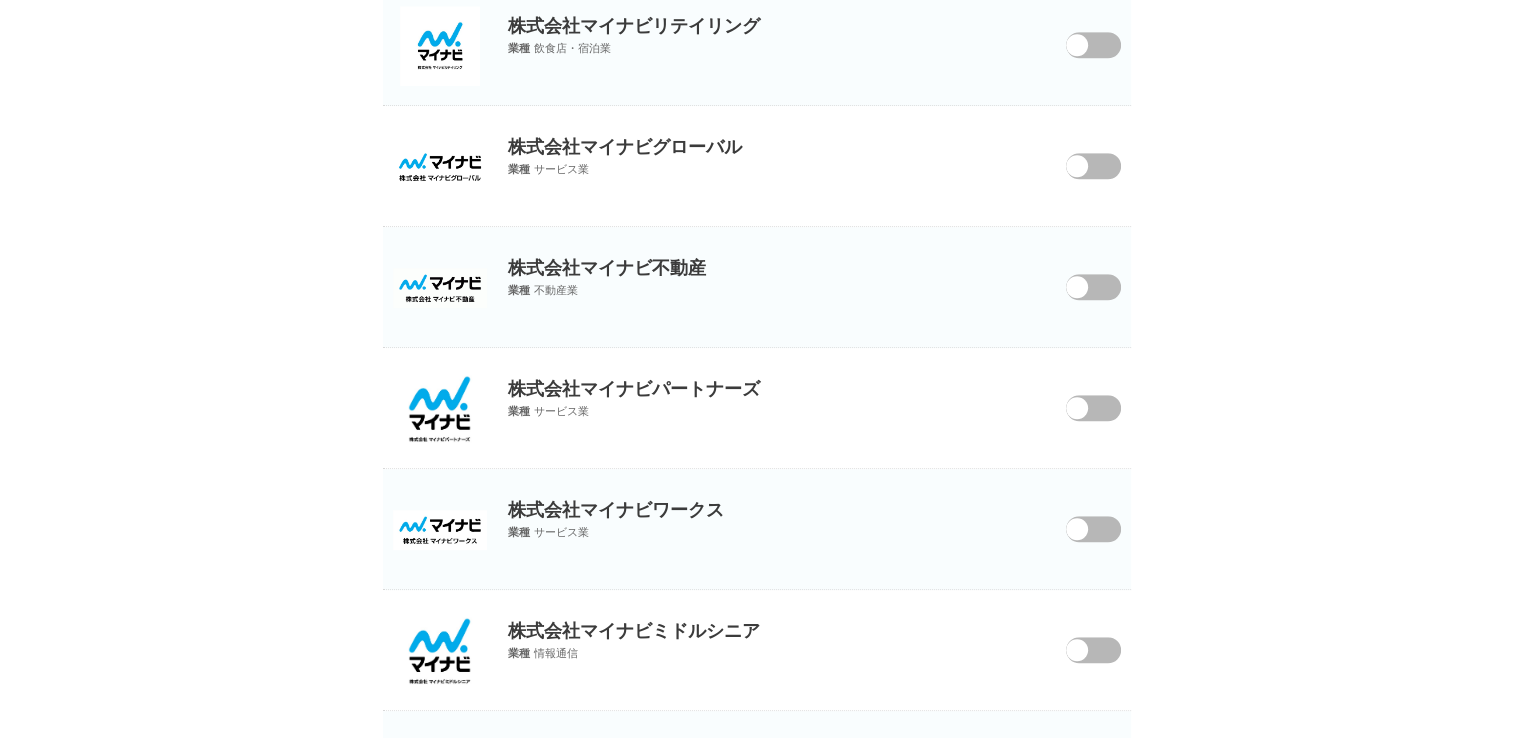 scroll, scrollTop: 0, scrollLeft: 0, axis: both 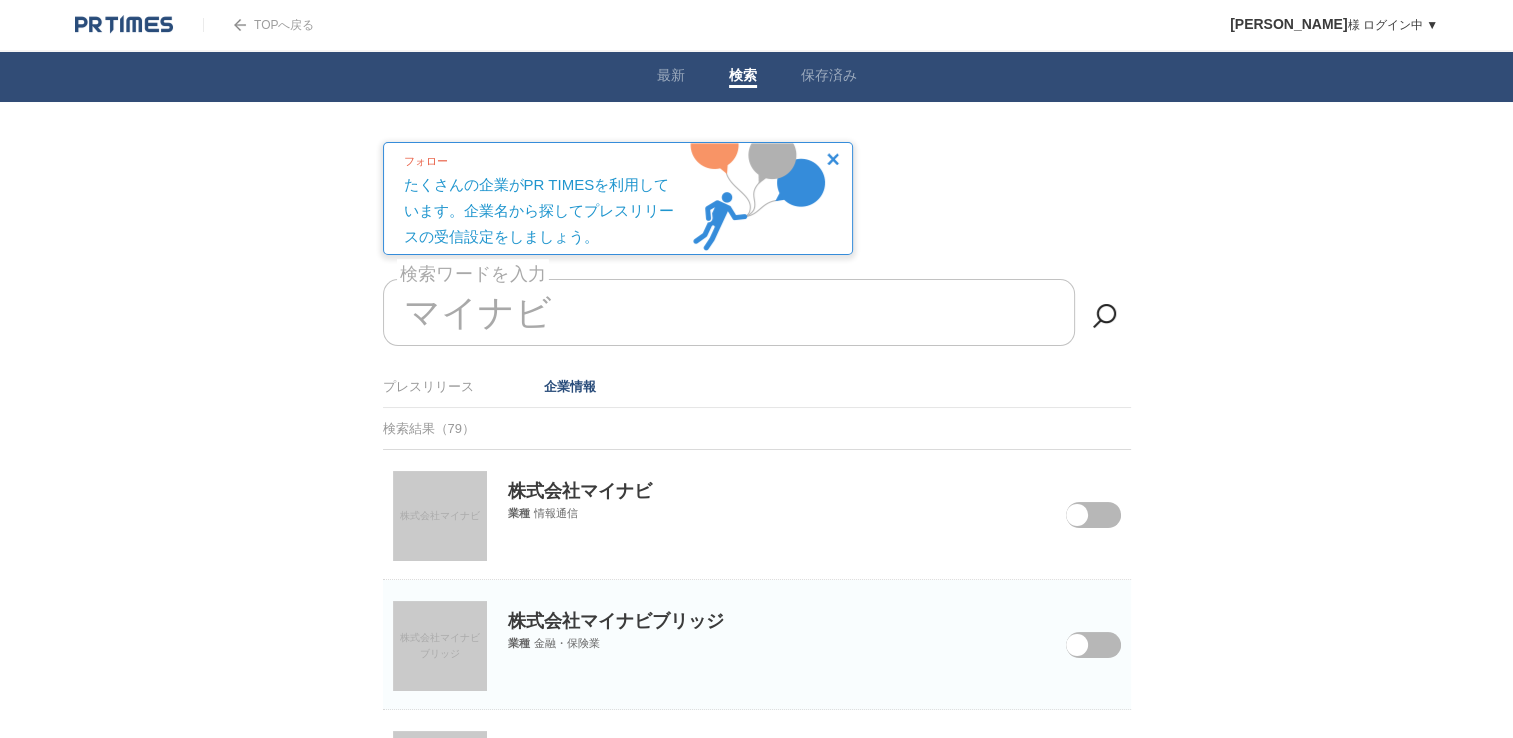 click on "マイナビ" at bounding box center [729, 312] 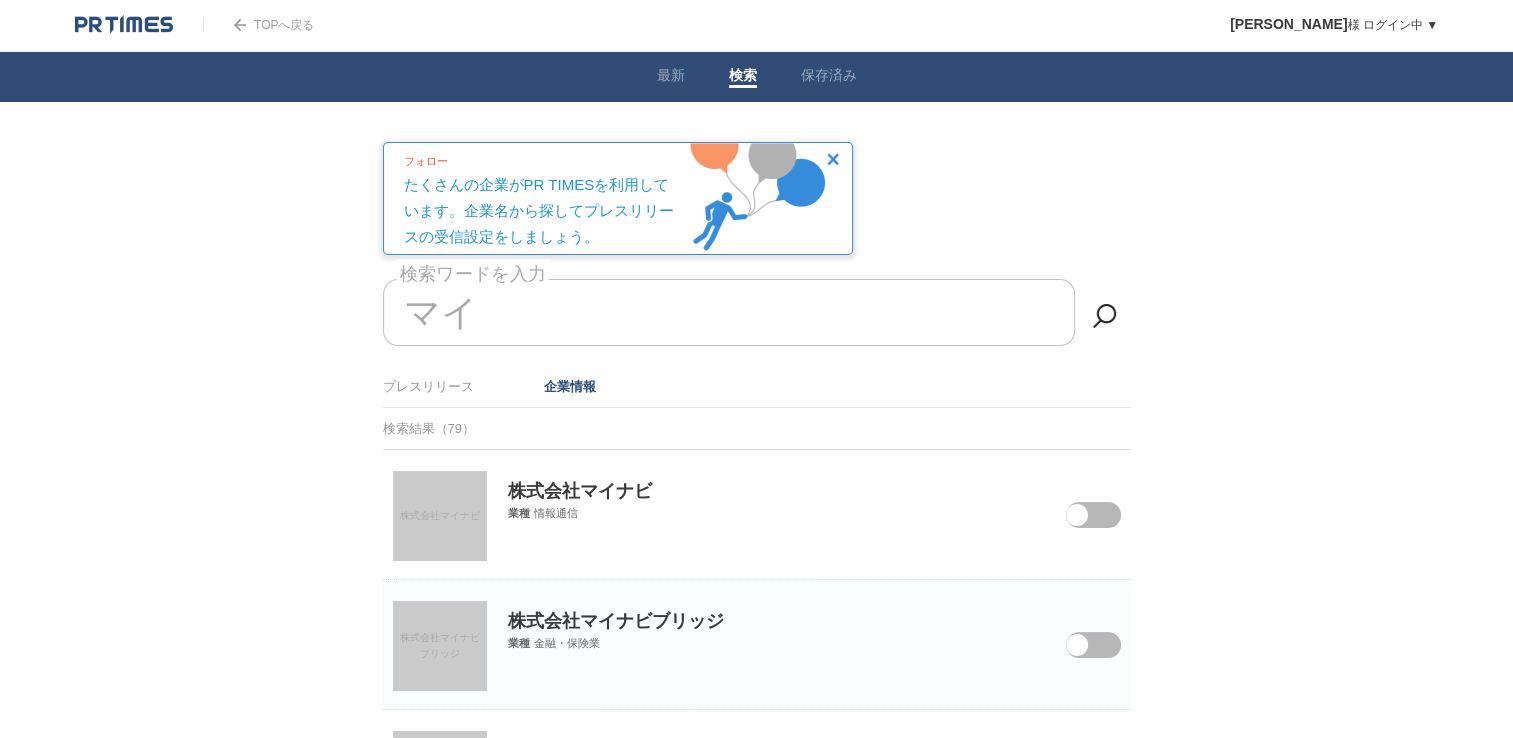 type on "マ" 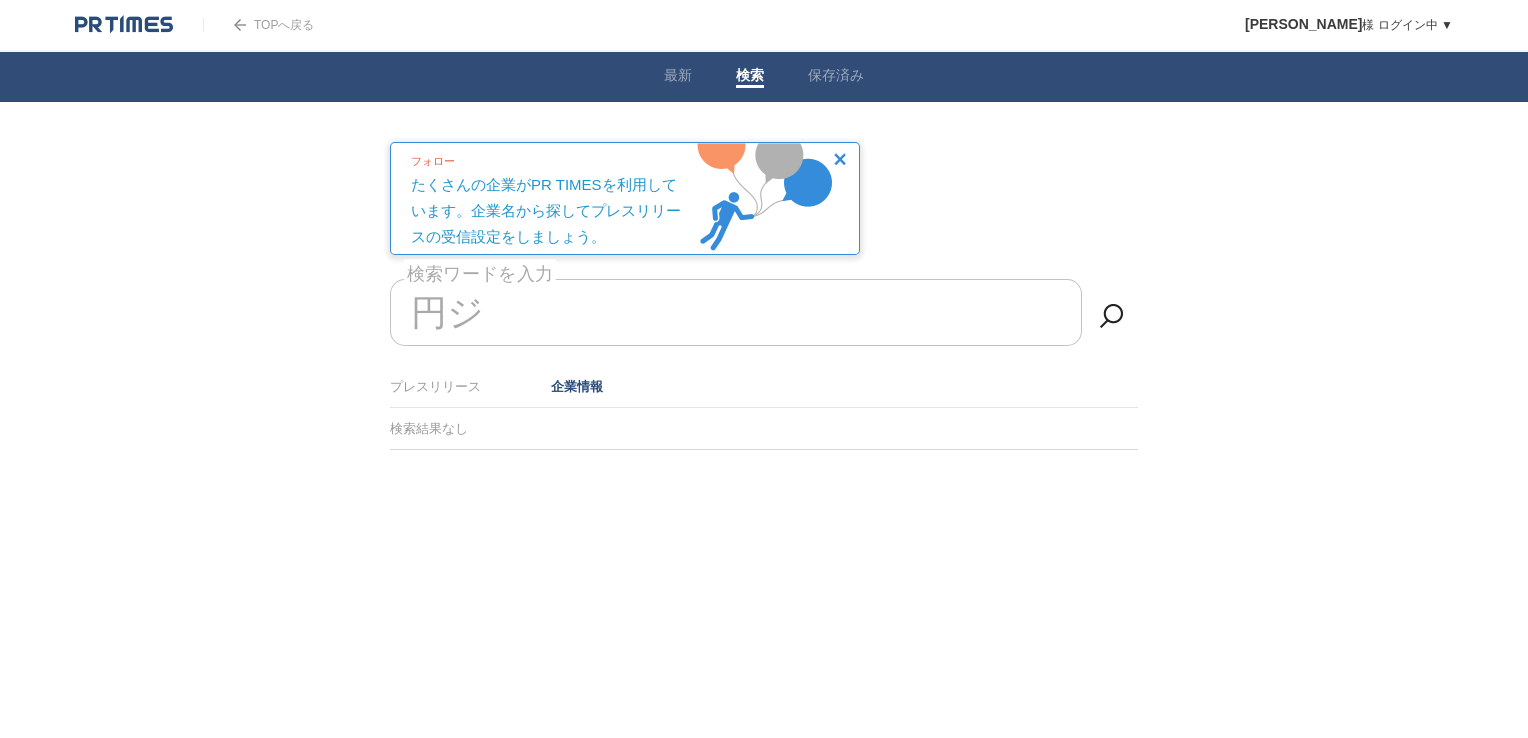 type on "円" 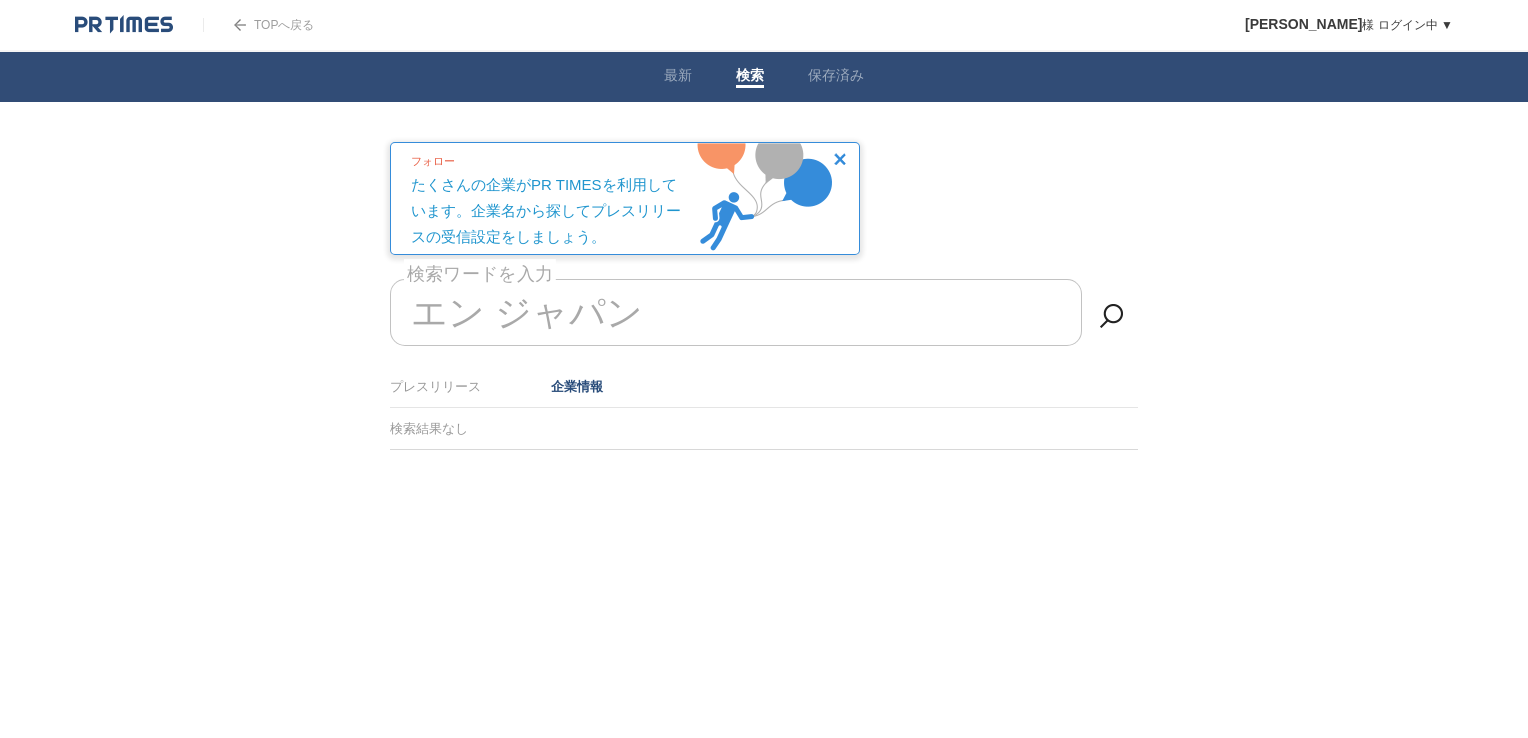 click on "プレスリリース" at bounding box center (435, 386) 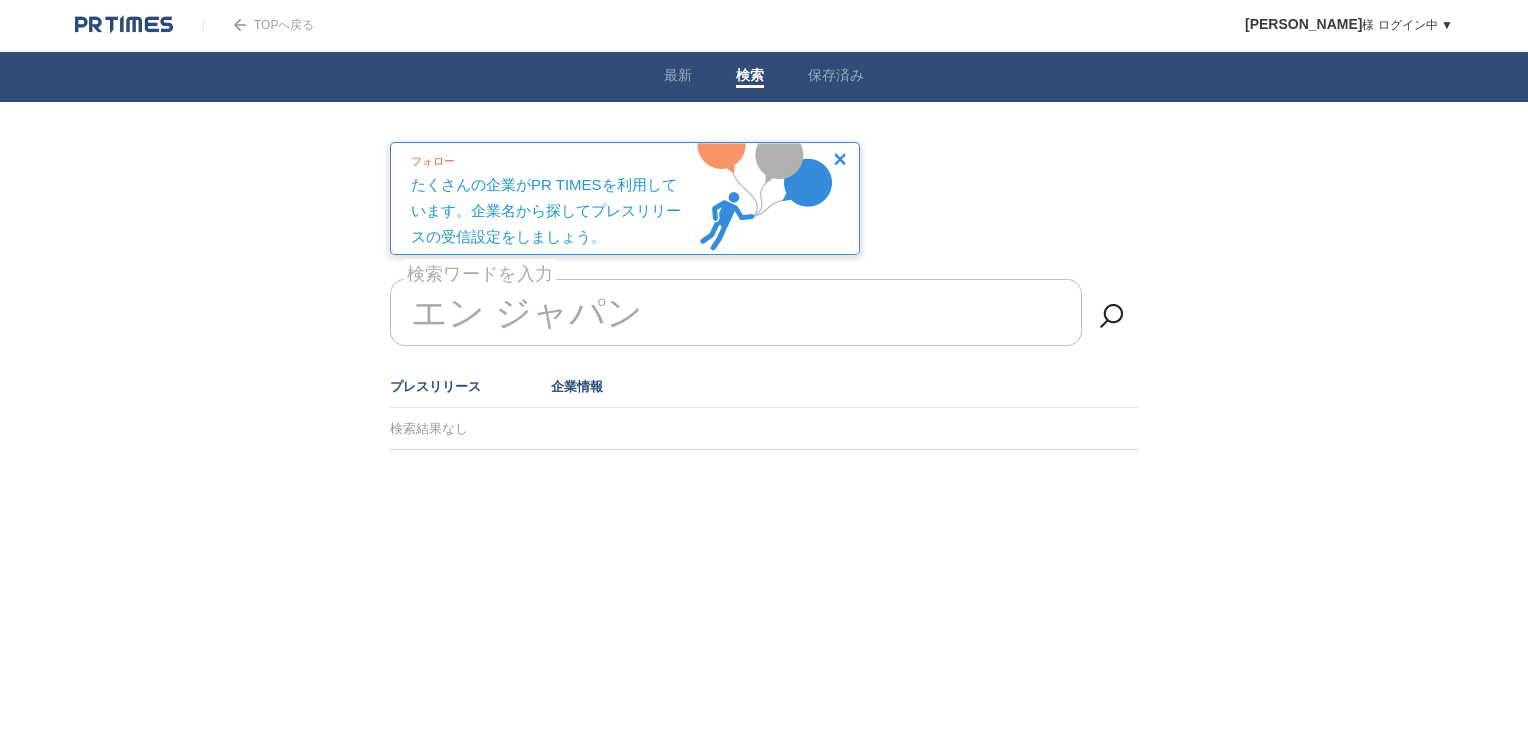 click on "プレスリリース" at bounding box center (435, 386) 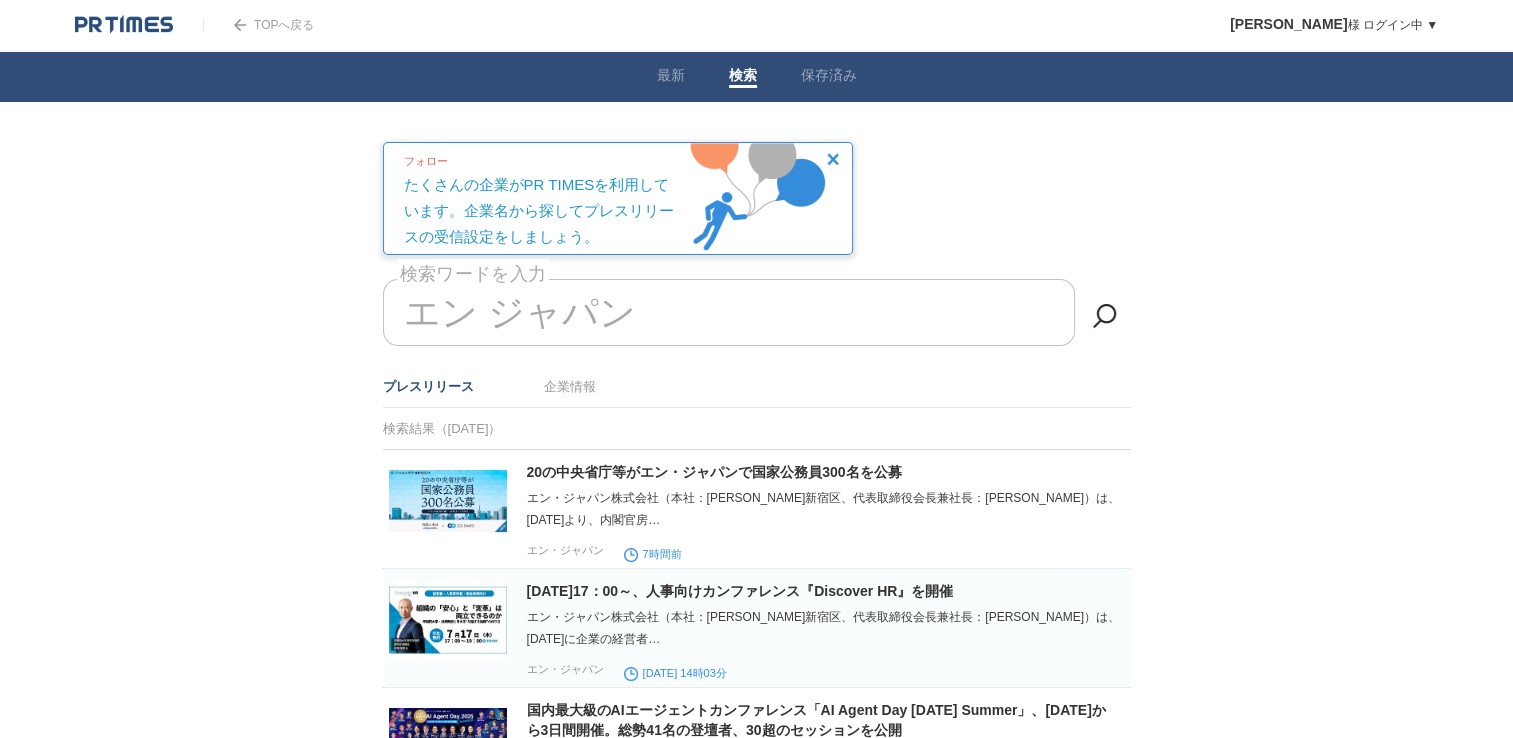 scroll, scrollTop: 47, scrollLeft: 0, axis: vertical 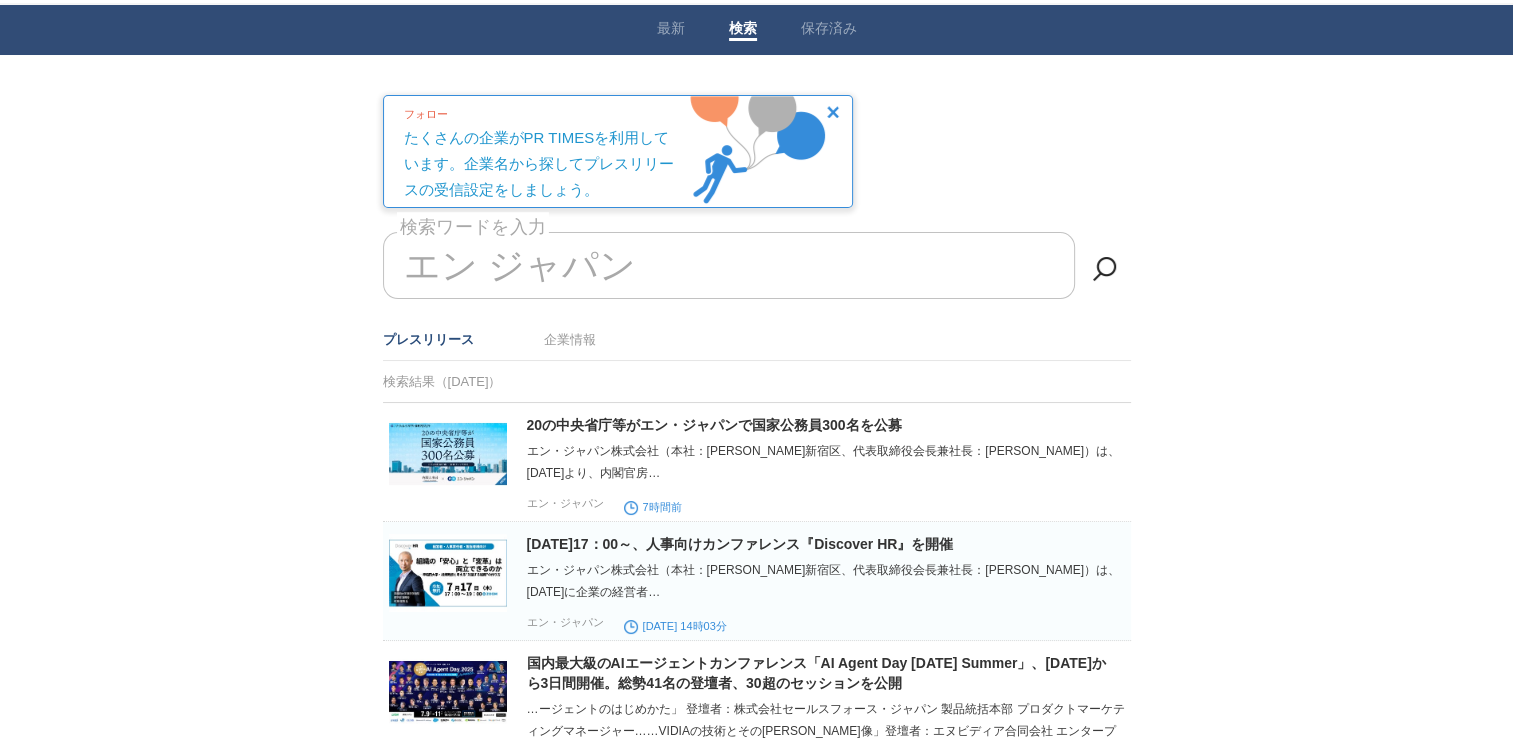 click on "エン ジャパン" at bounding box center (729, 265) 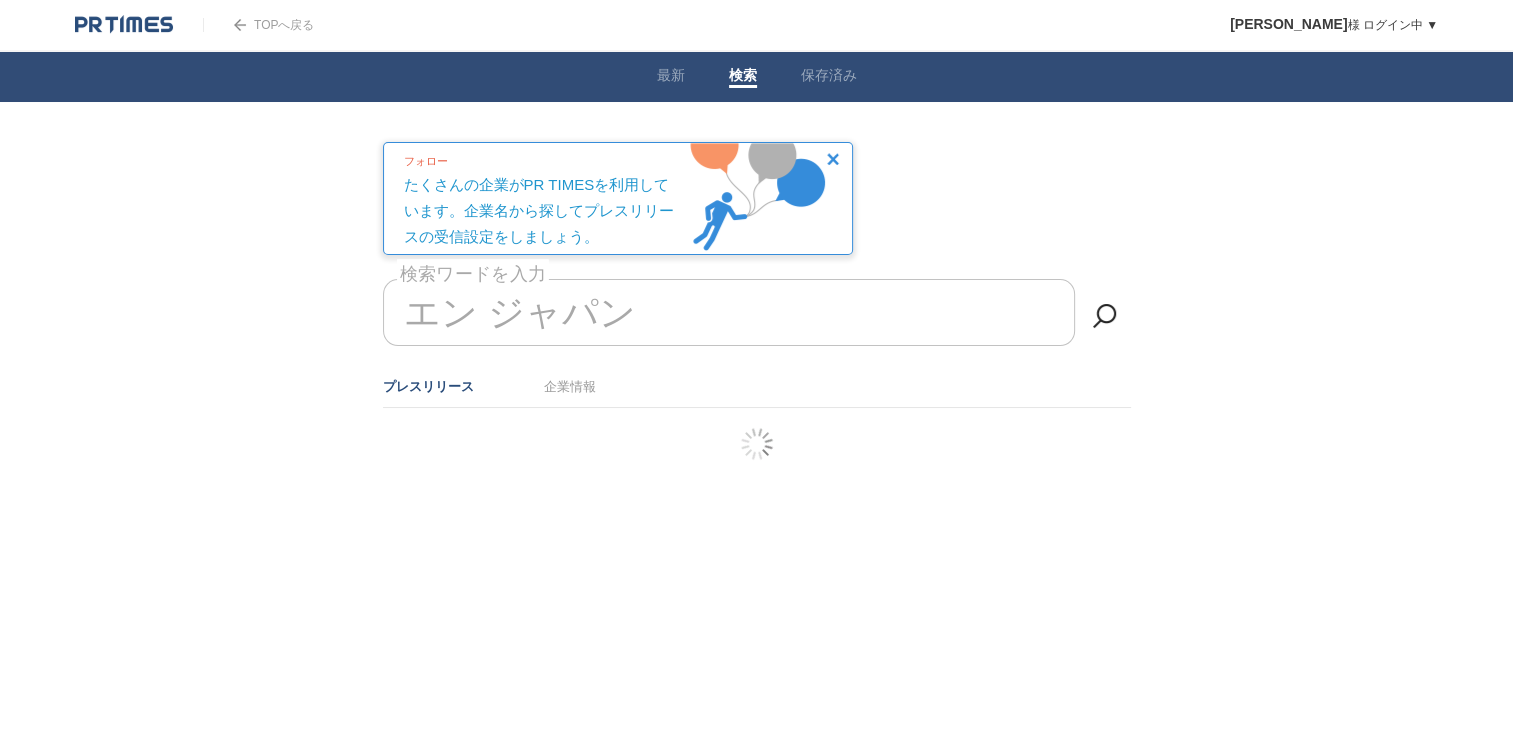 scroll, scrollTop: 0, scrollLeft: 0, axis: both 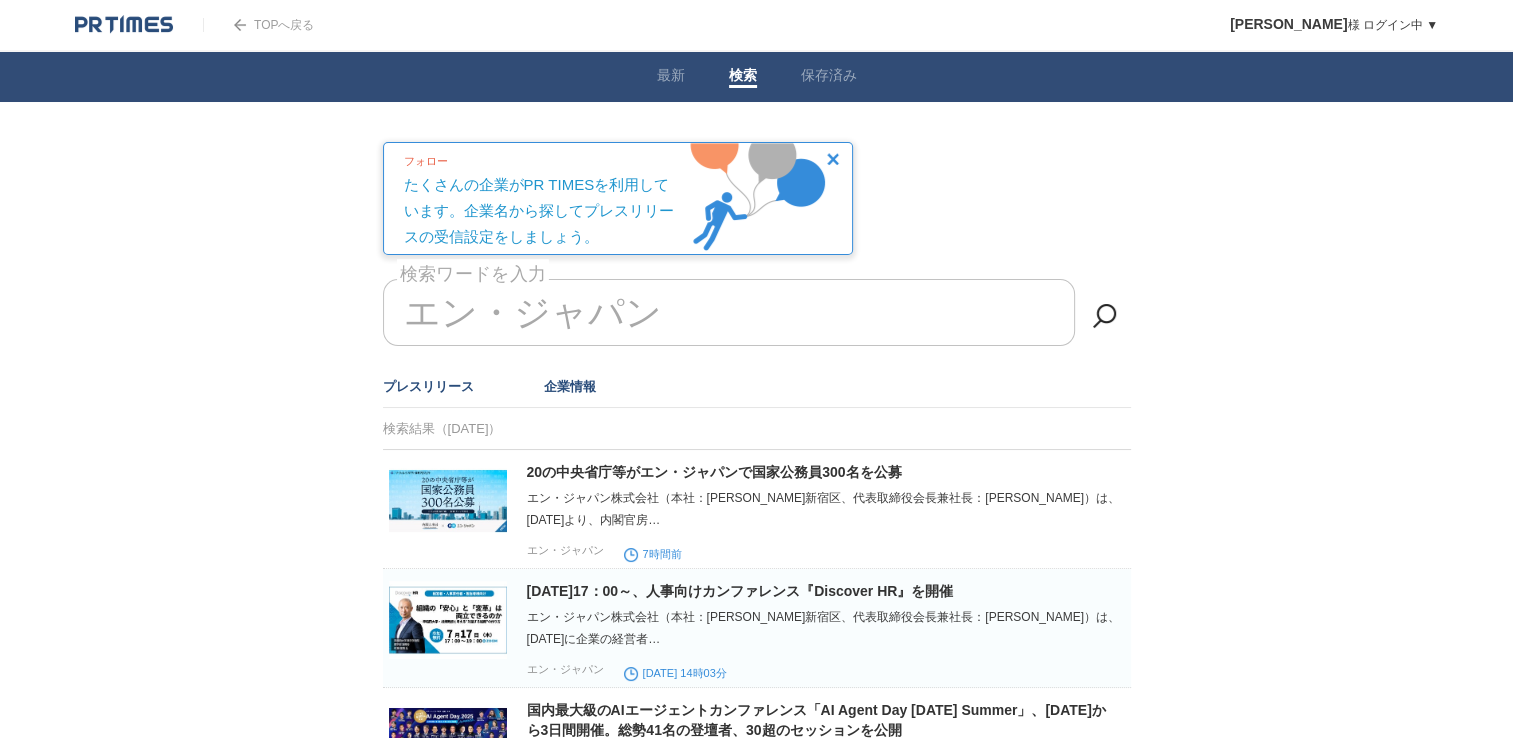 type on "エン・ジャパン" 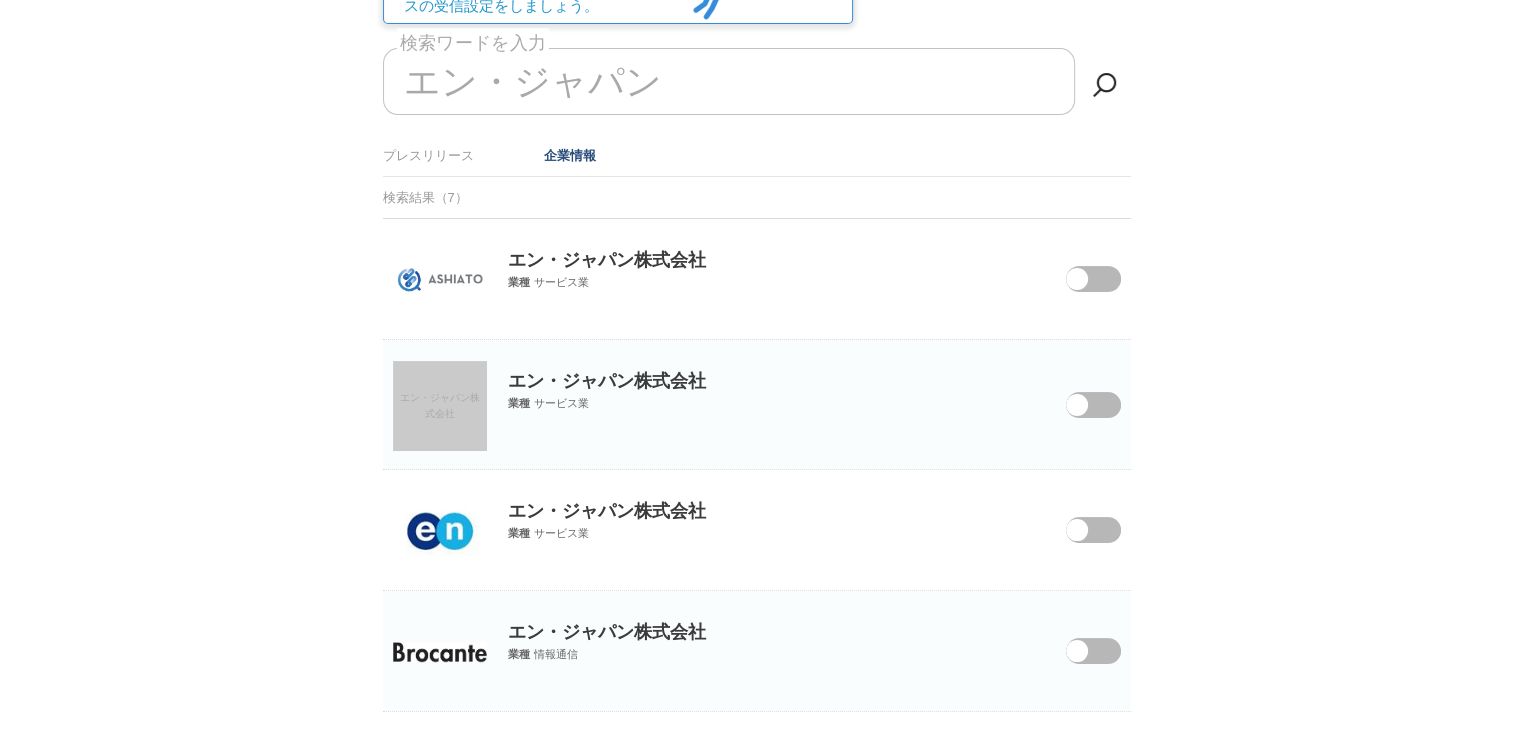 scroll, scrollTop: 232, scrollLeft: 0, axis: vertical 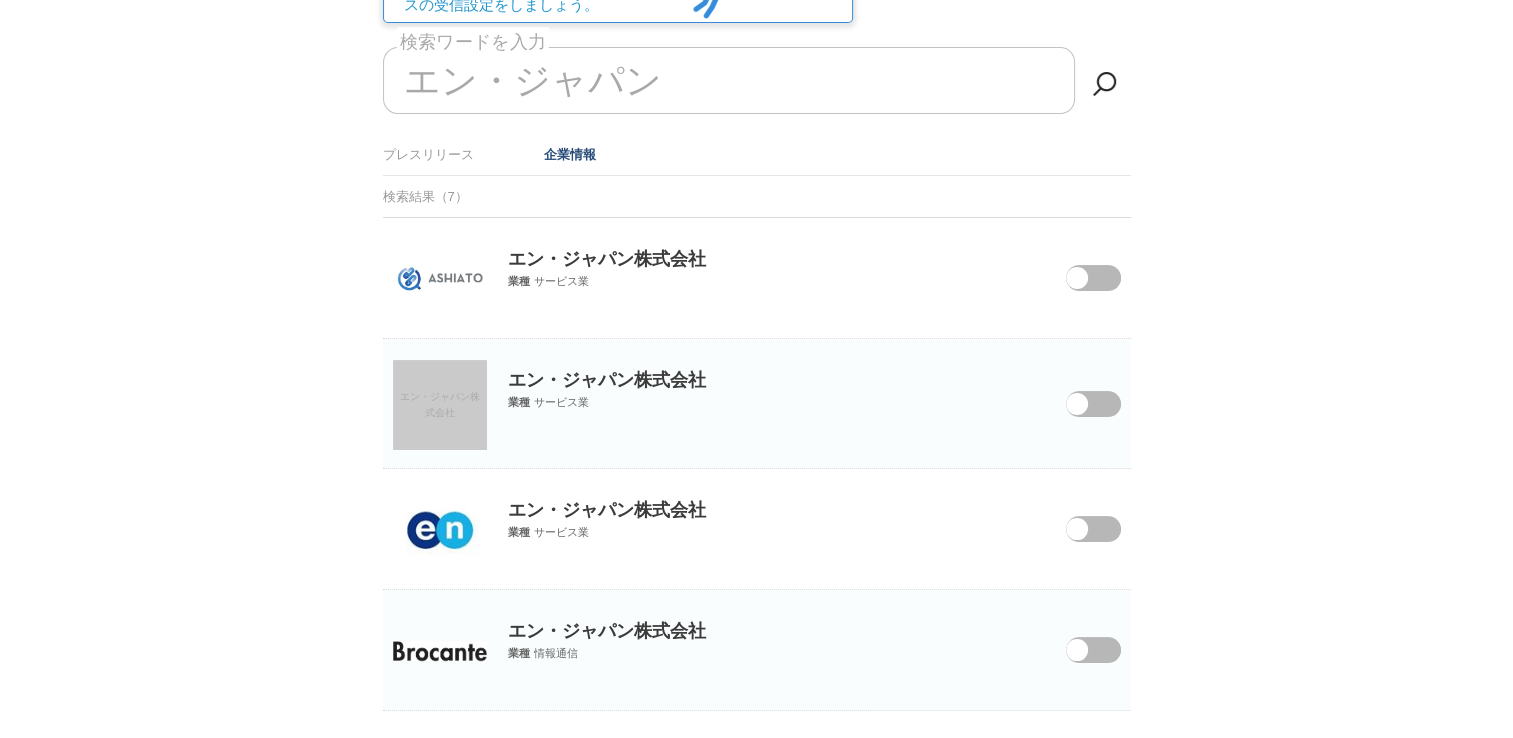 click at bounding box center (1079, 542) 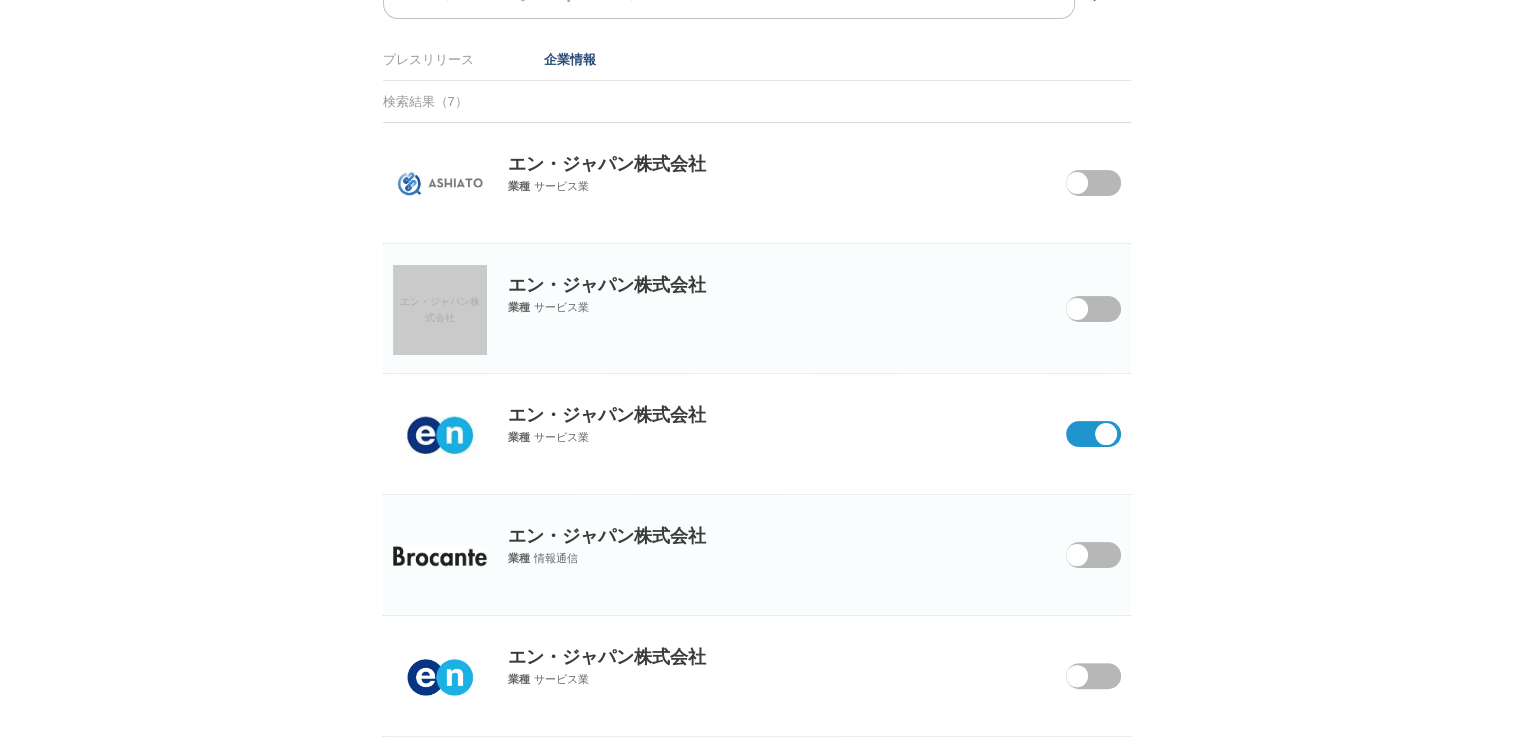 scroll, scrollTop: 352, scrollLeft: 0, axis: vertical 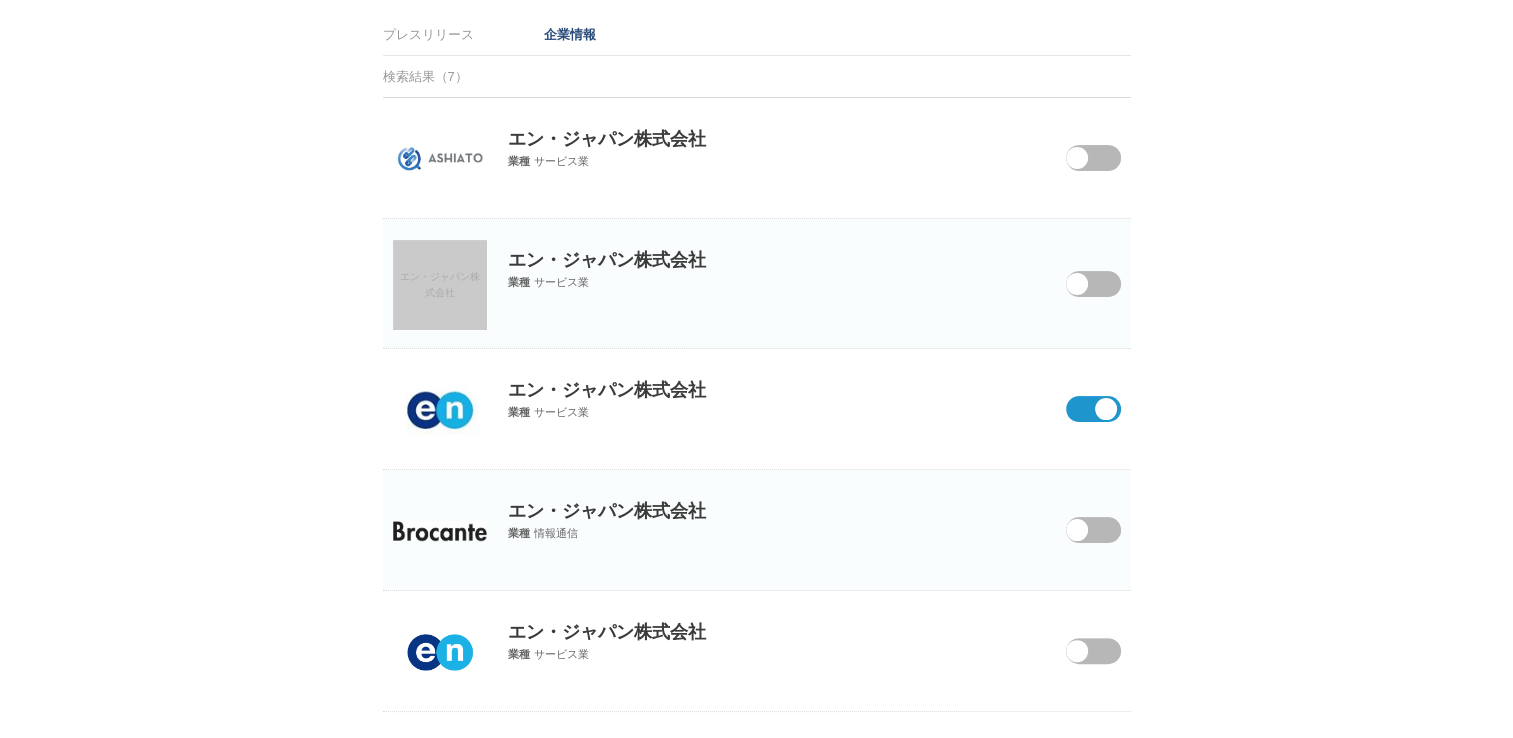 click at bounding box center [1077, 651] 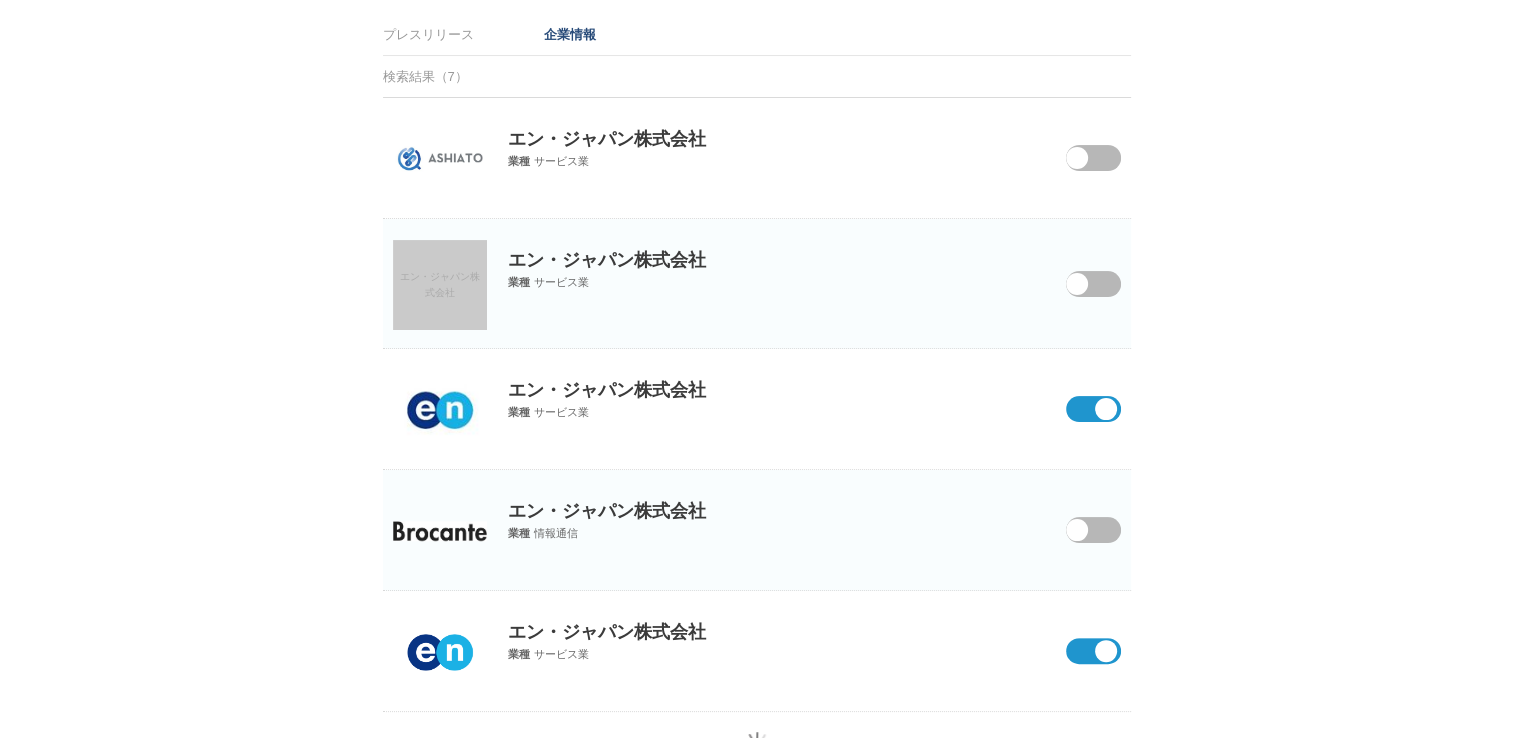 scroll, scrollTop: 0, scrollLeft: 0, axis: both 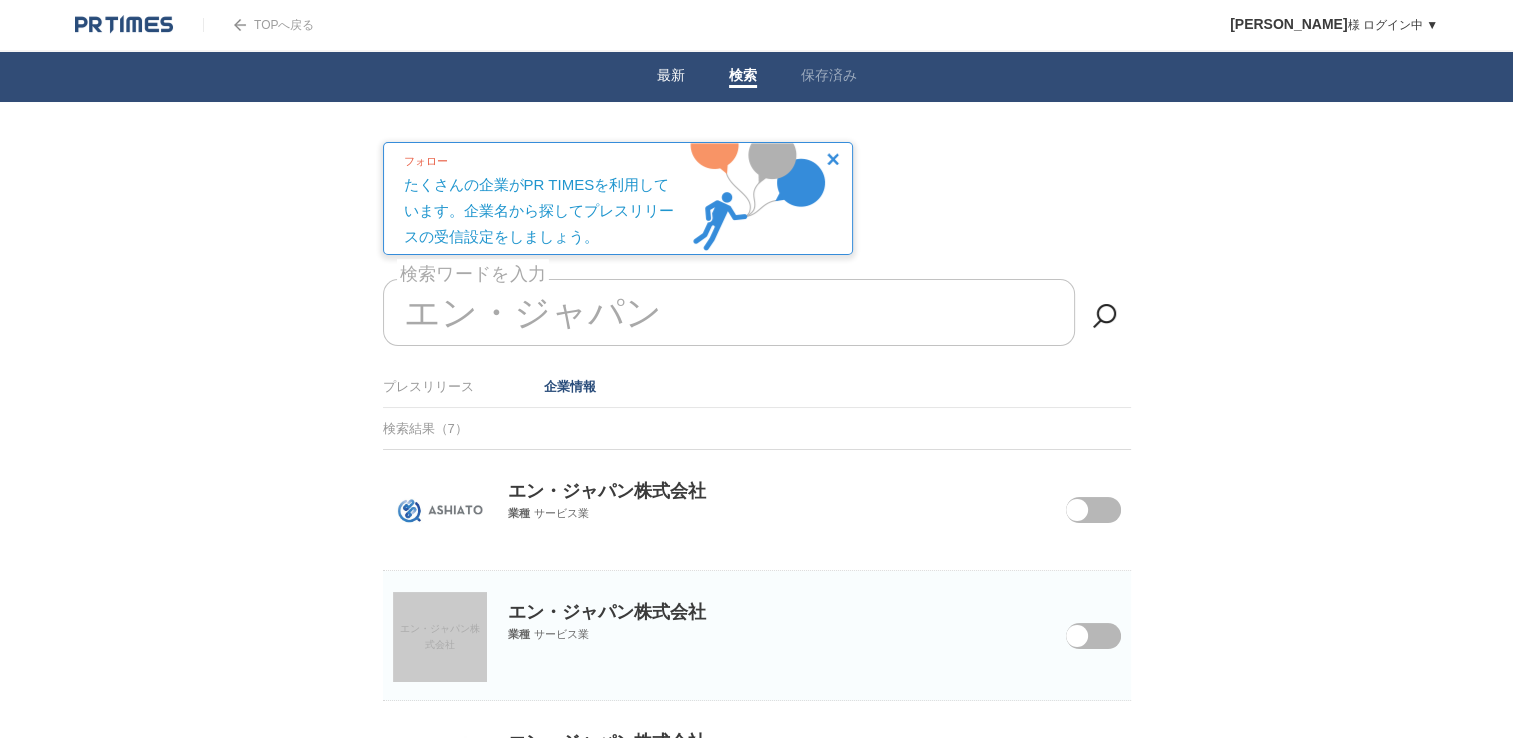 click on "最新" at bounding box center [671, 77] 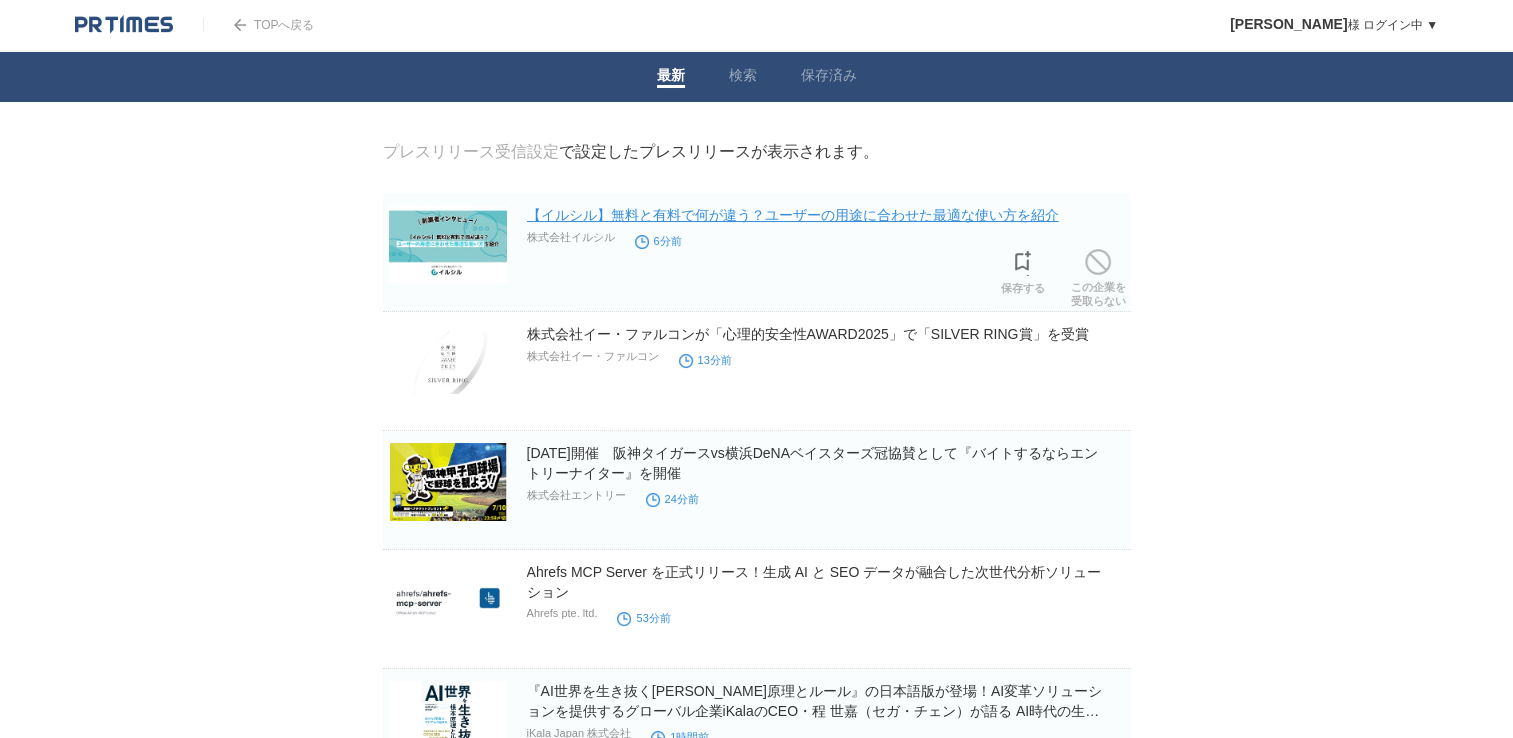 click on "【イルシル】無料と有料で何が違う？ユーザーの用途に合わせた最適な使い方を紹介" at bounding box center [793, 215] 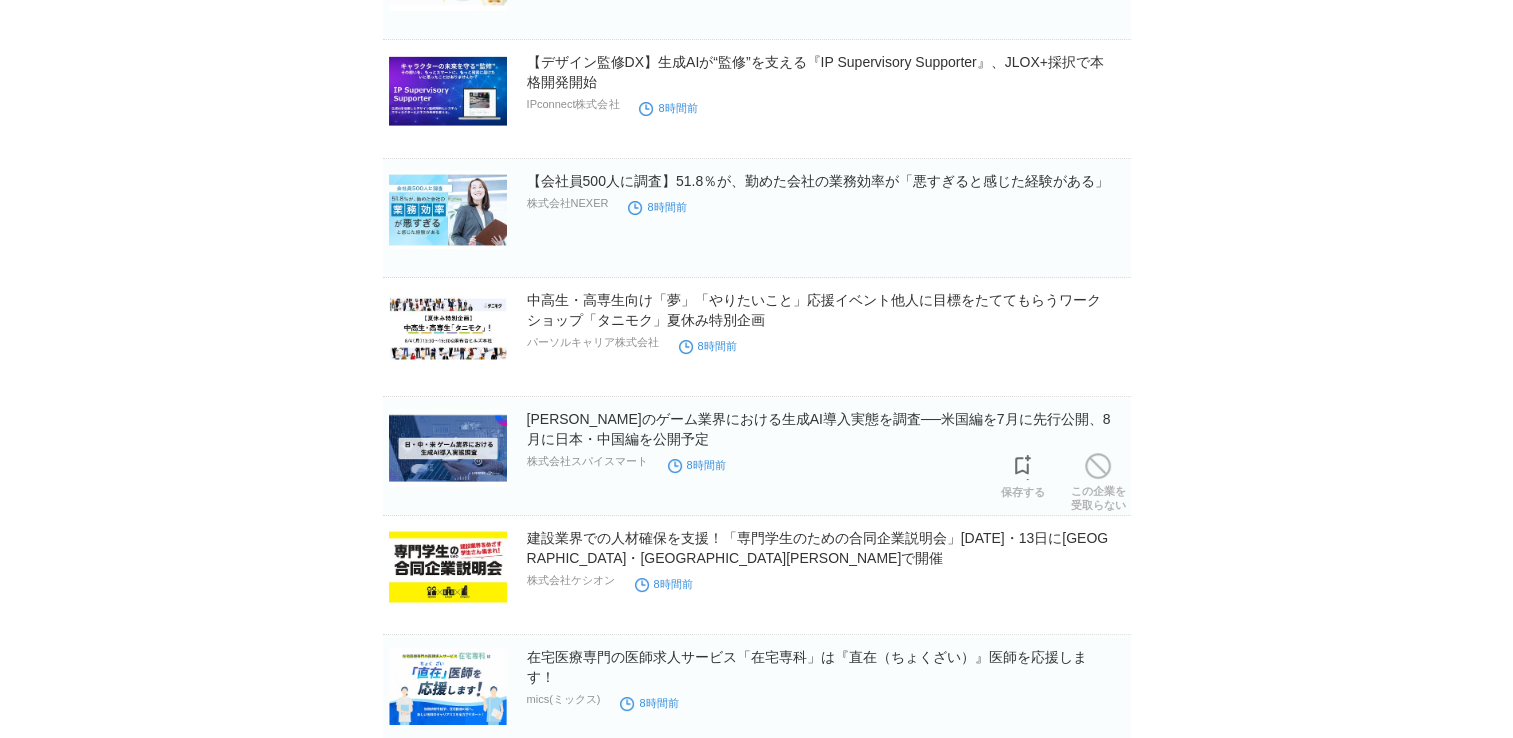 scroll, scrollTop: 7651, scrollLeft: 0, axis: vertical 